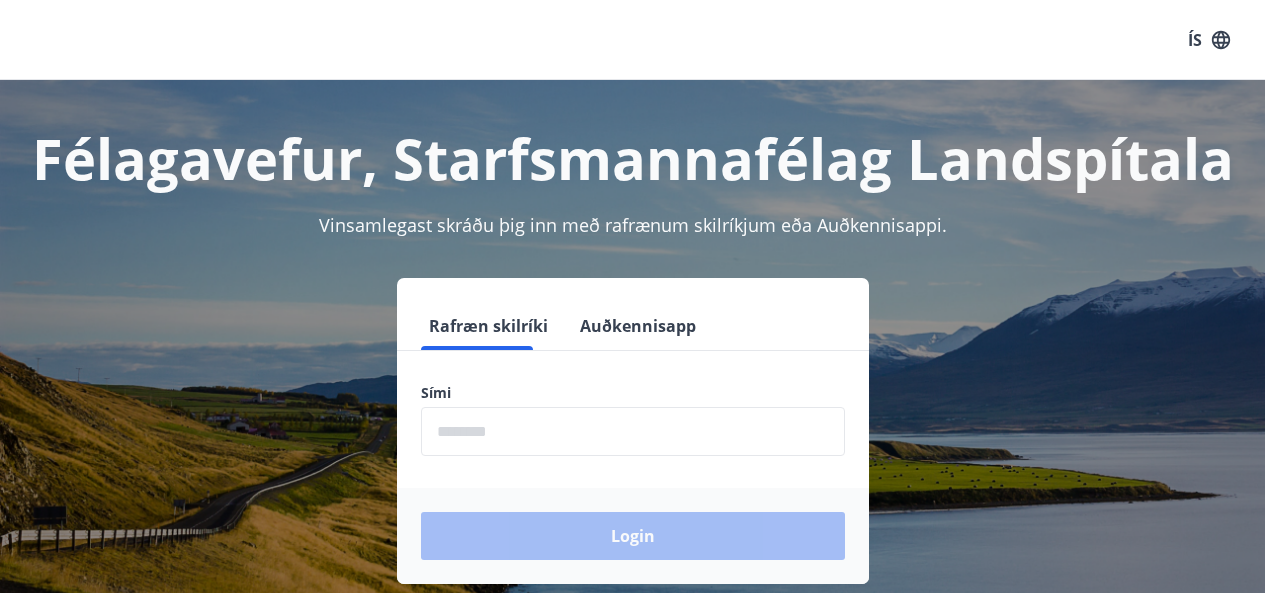 scroll, scrollTop: 0, scrollLeft: 0, axis: both 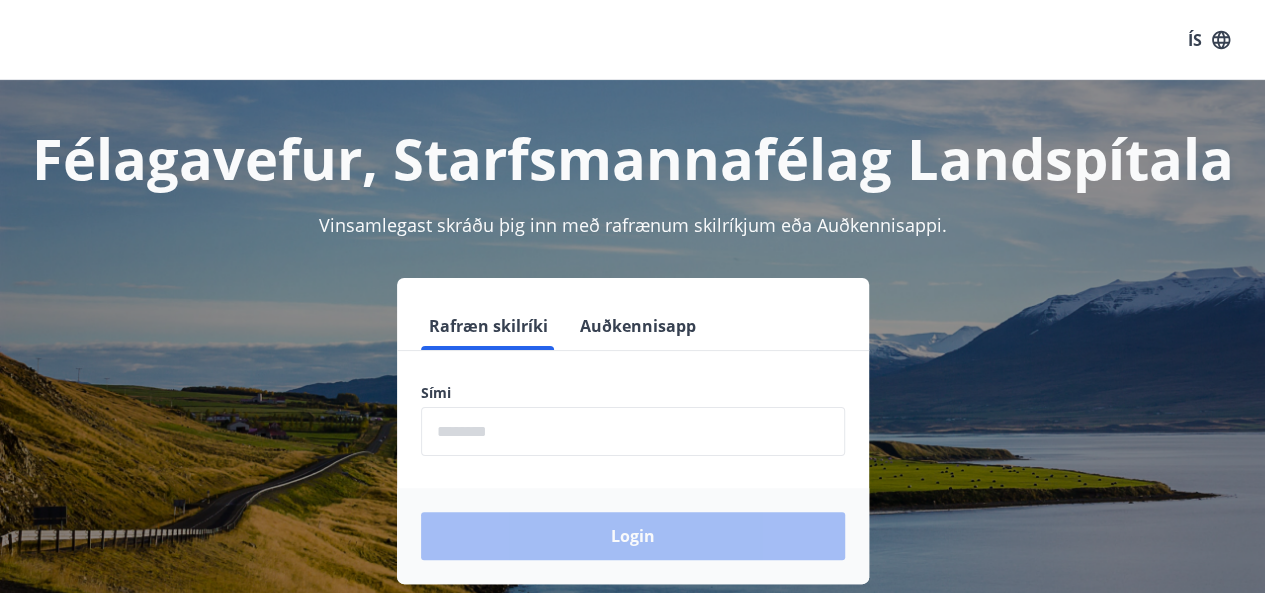 click at bounding box center [633, 431] 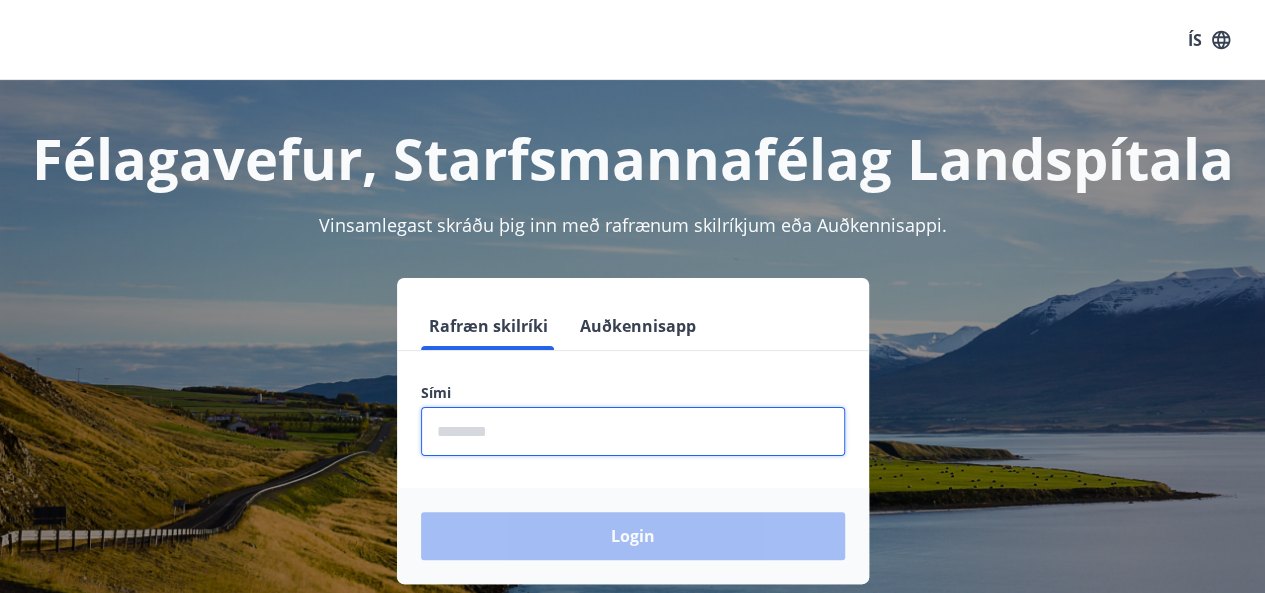 type on "********" 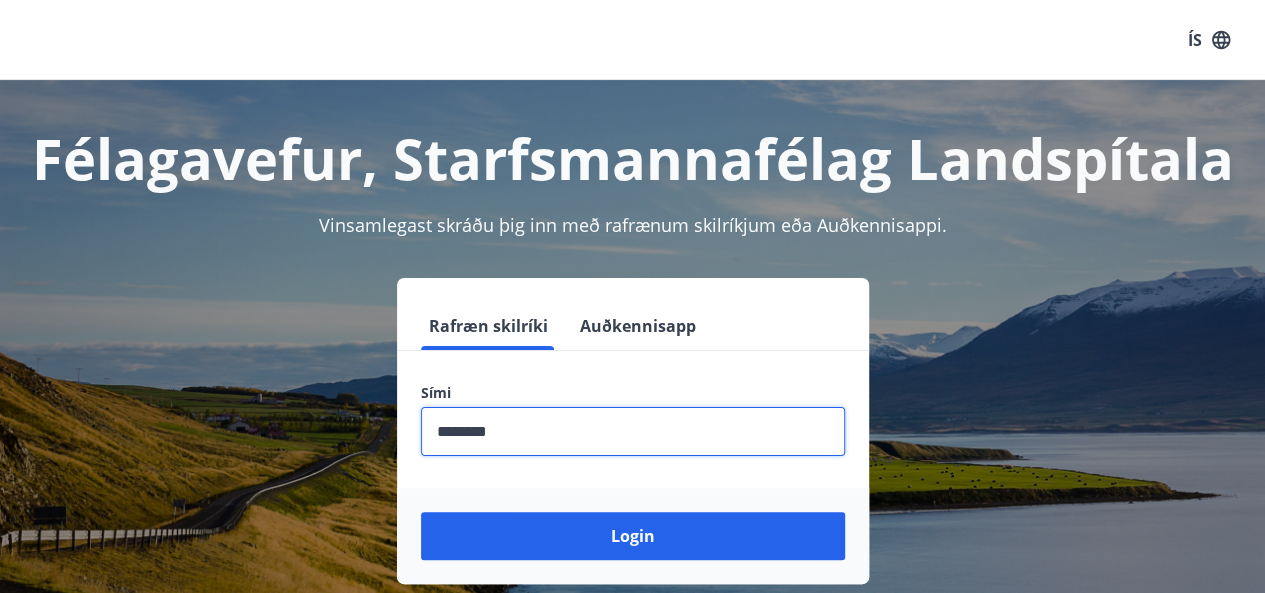 click on "Login" at bounding box center [633, 536] 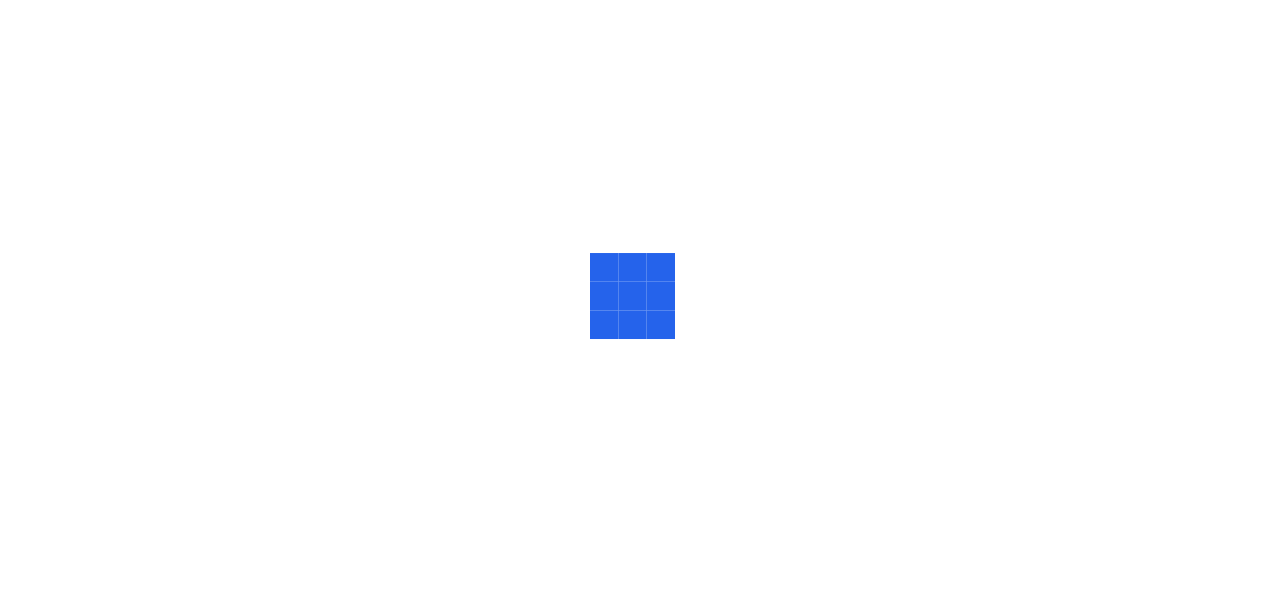 scroll, scrollTop: 0, scrollLeft: 0, axis: both 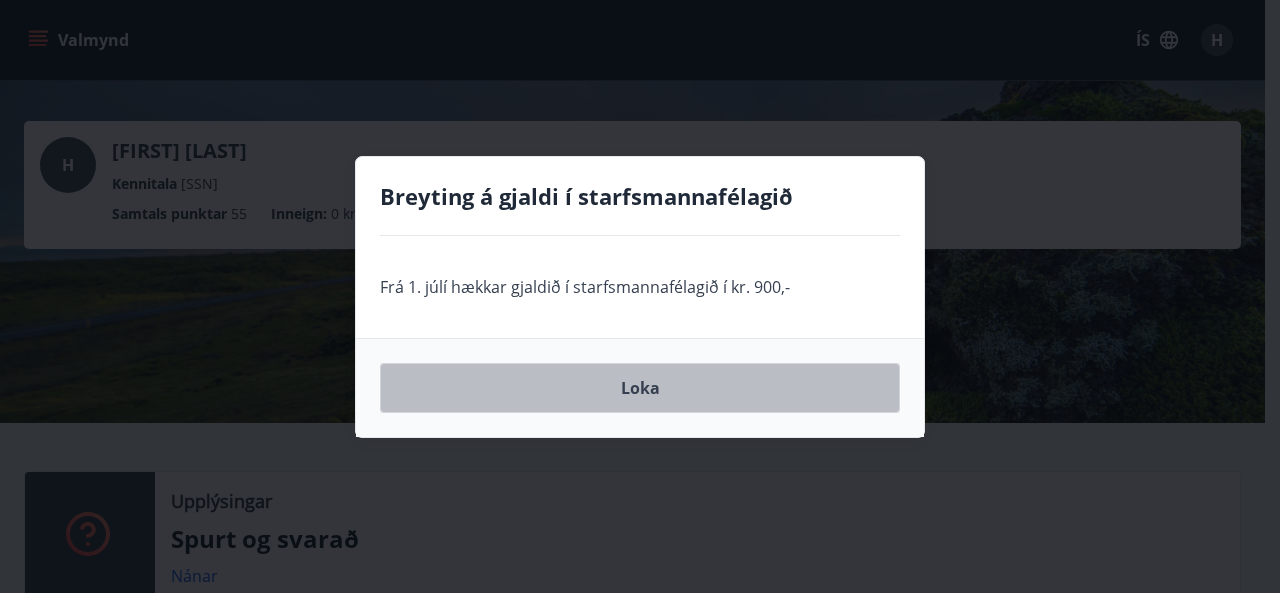 click on "Loka" at bounding box center [640, 388] 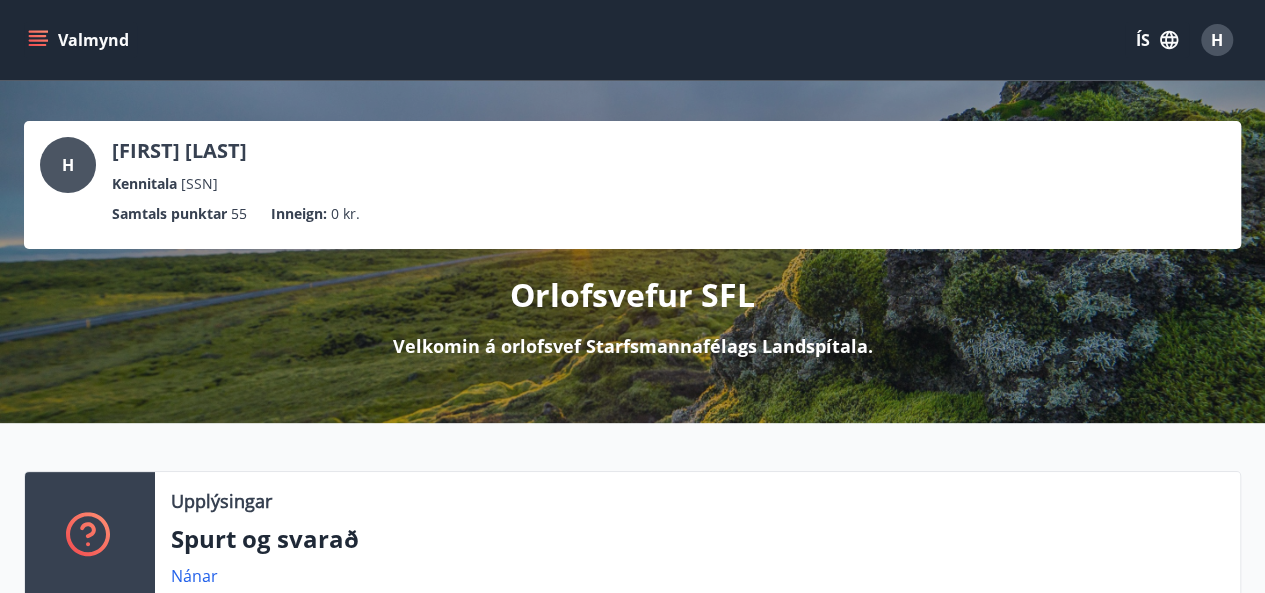 click 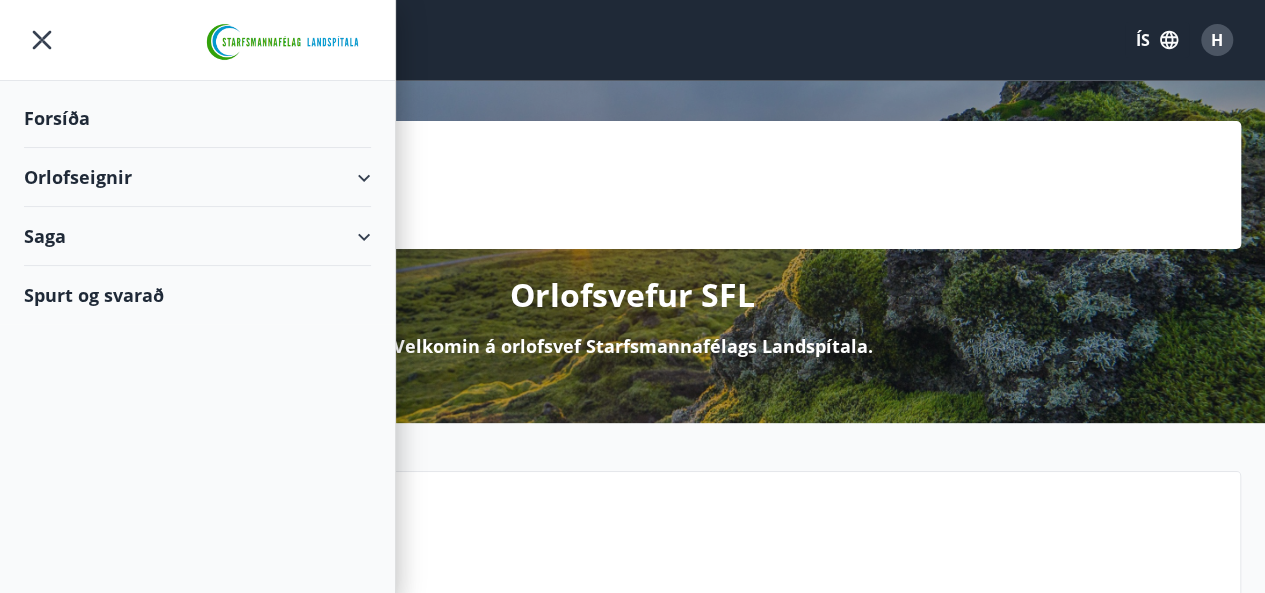 click on "Orlofseignir" at bounding box center [197, 177] 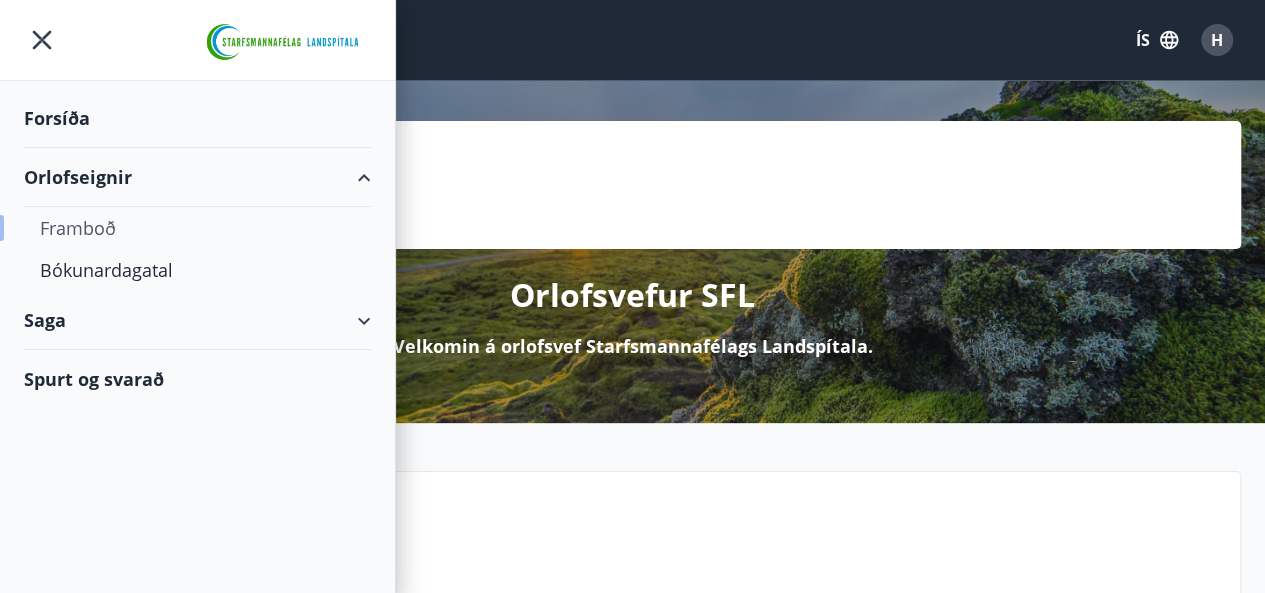 click on "Framboð" at bounding box center [197, 228] 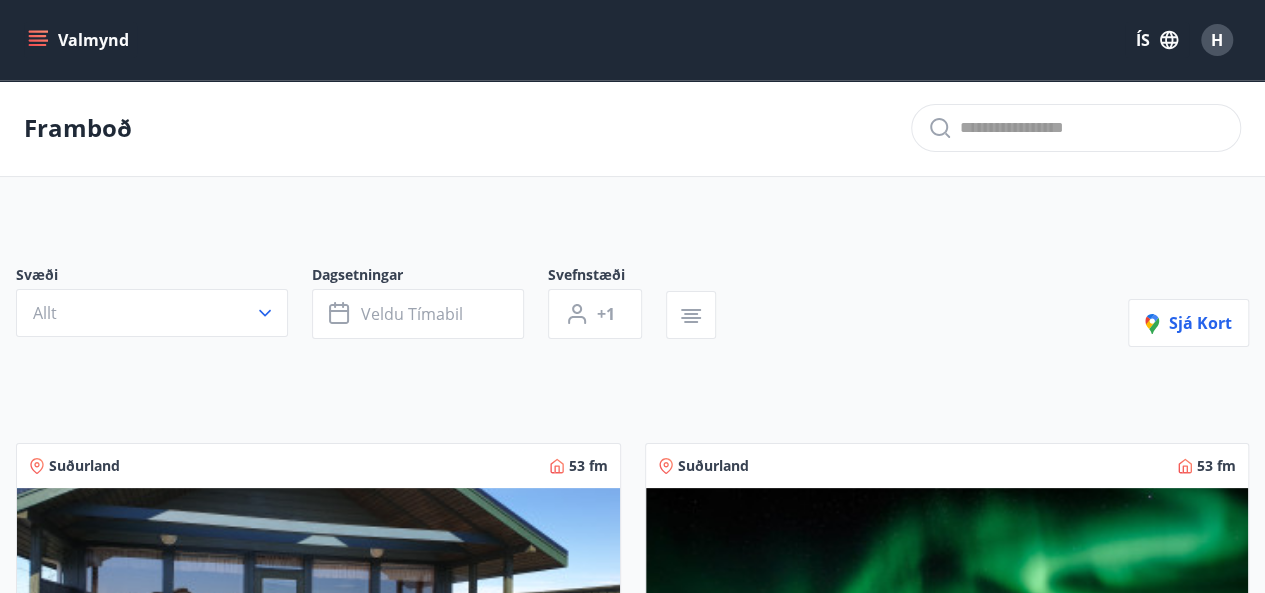 click at bounding box center (1092, 128) 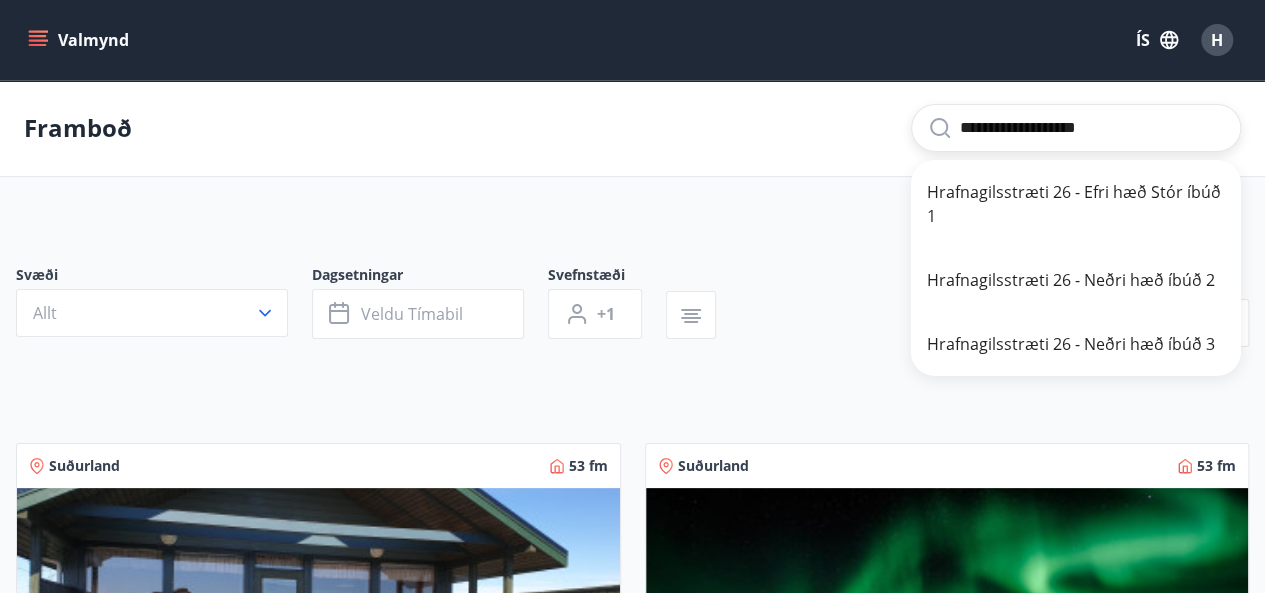 type on "**********" 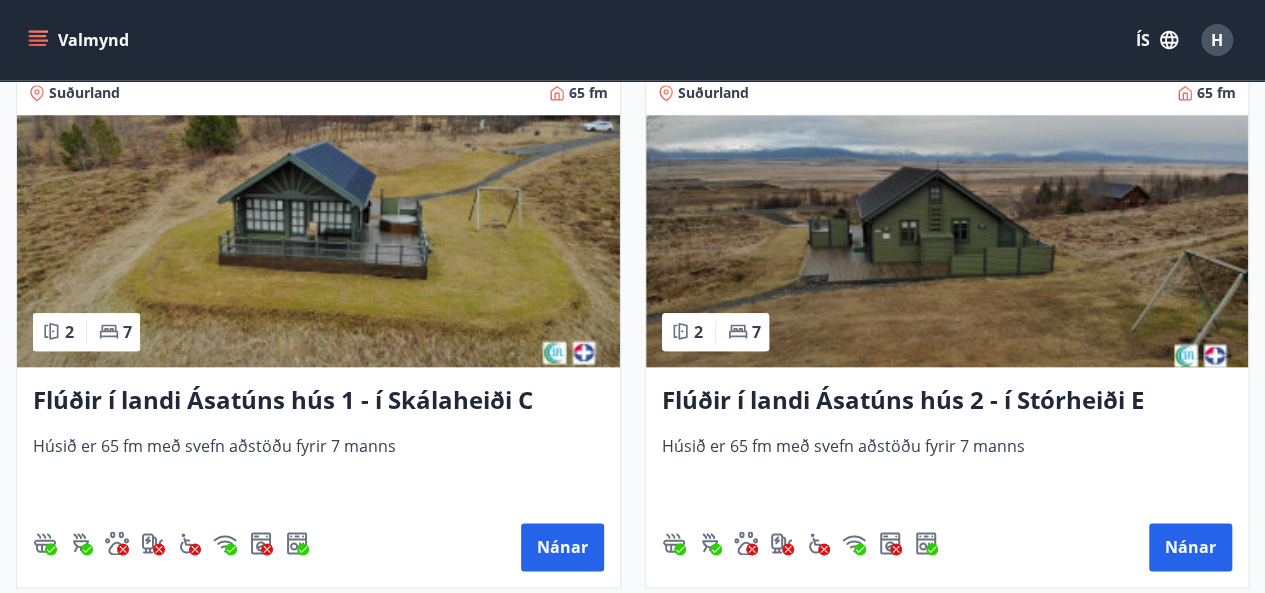 scroll, scrollTop: 0, scrollLeft: 0, axis: both 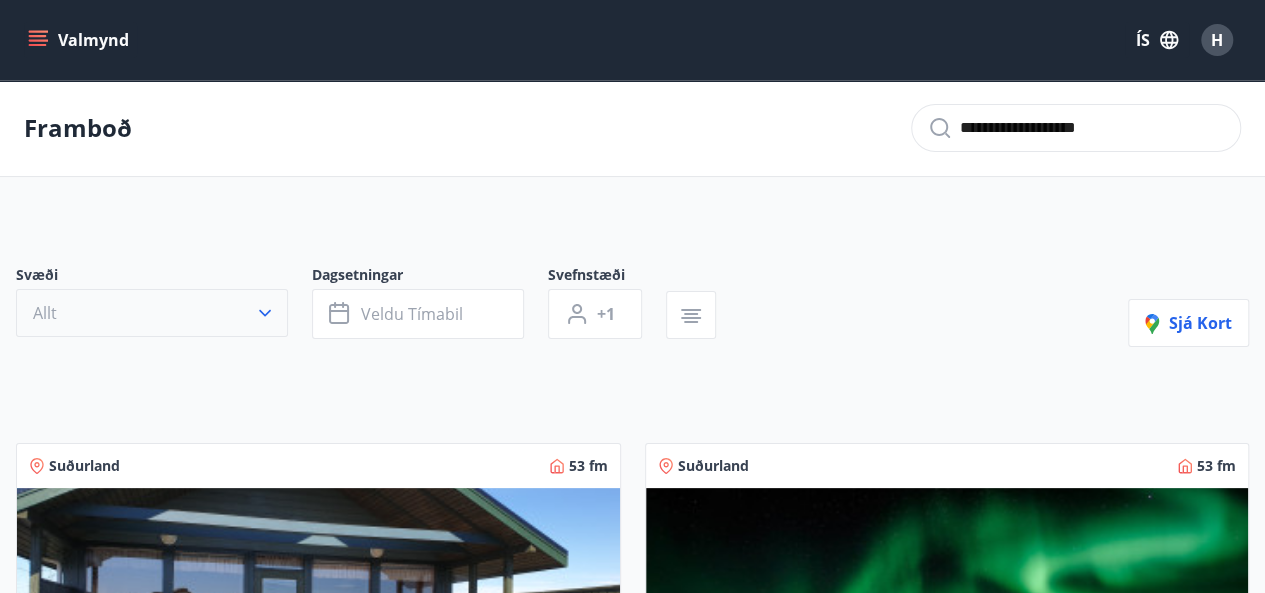 click 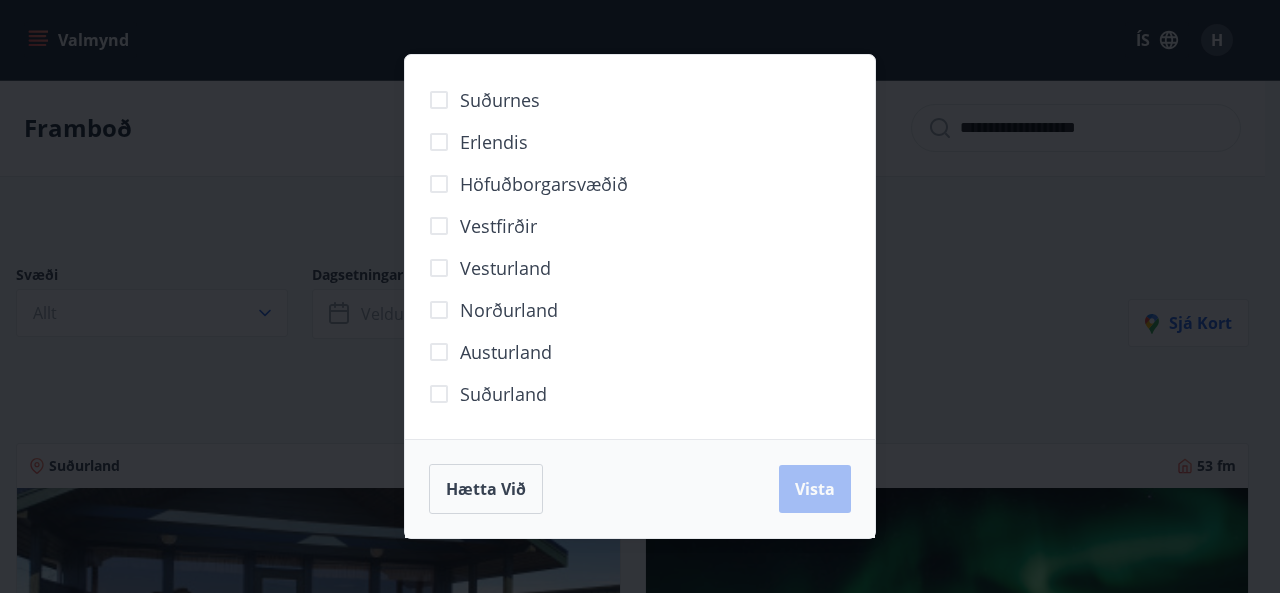click on "Norðurland" at bounding box center [509, 310] 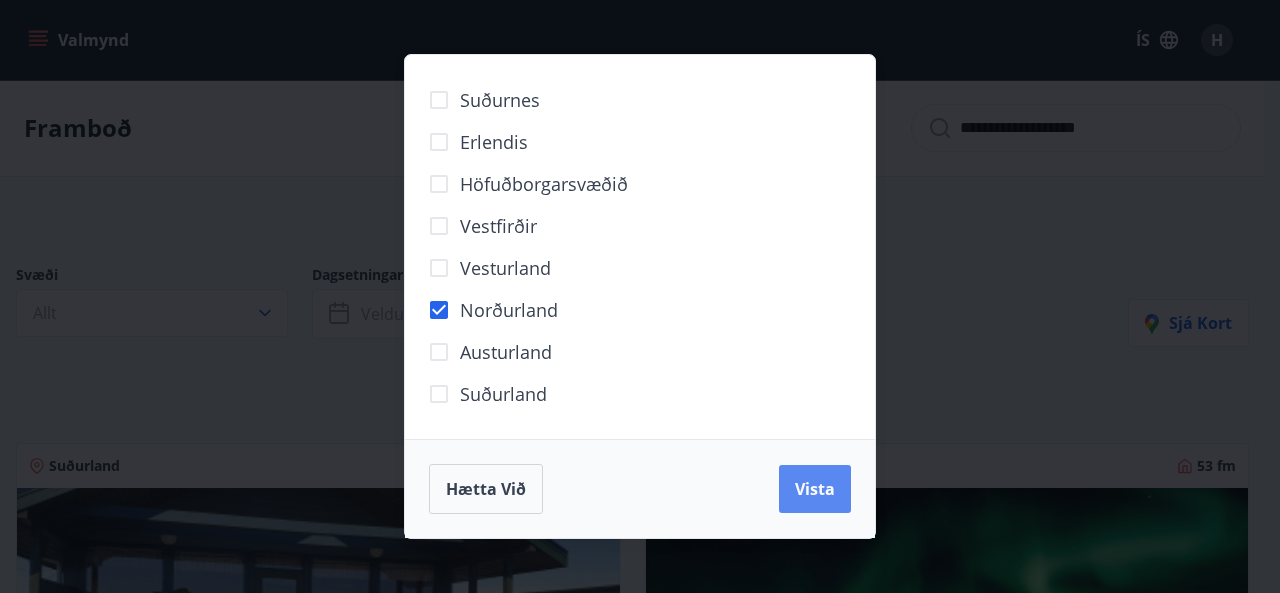 click on "Vista" at bounding box center [815, 489] 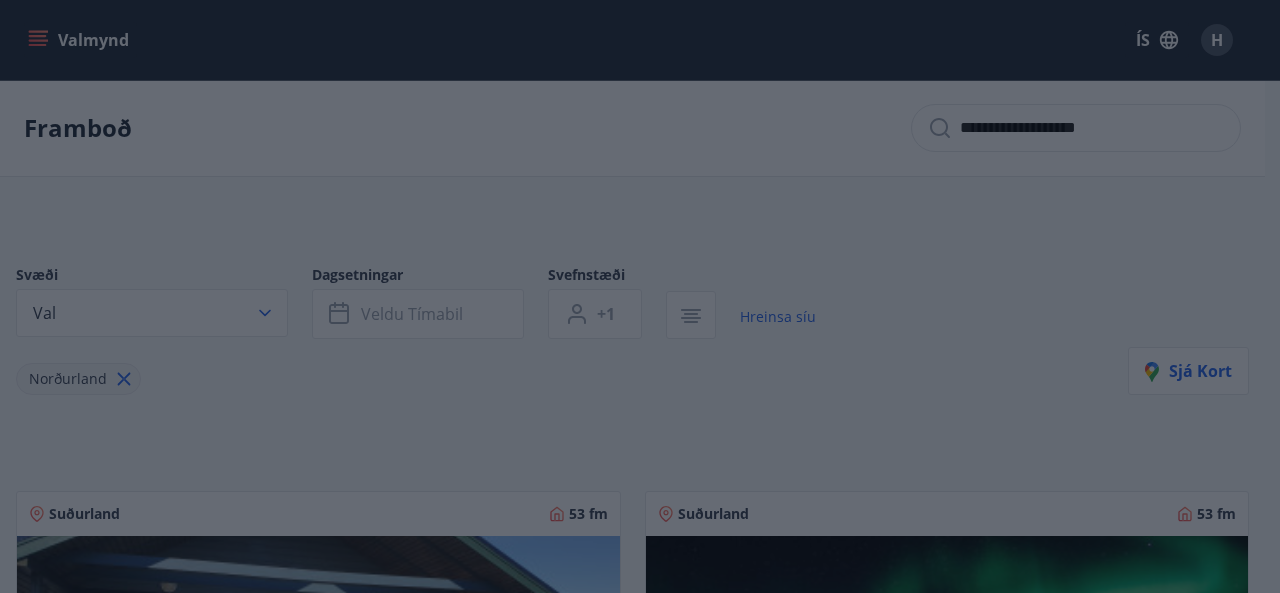 type 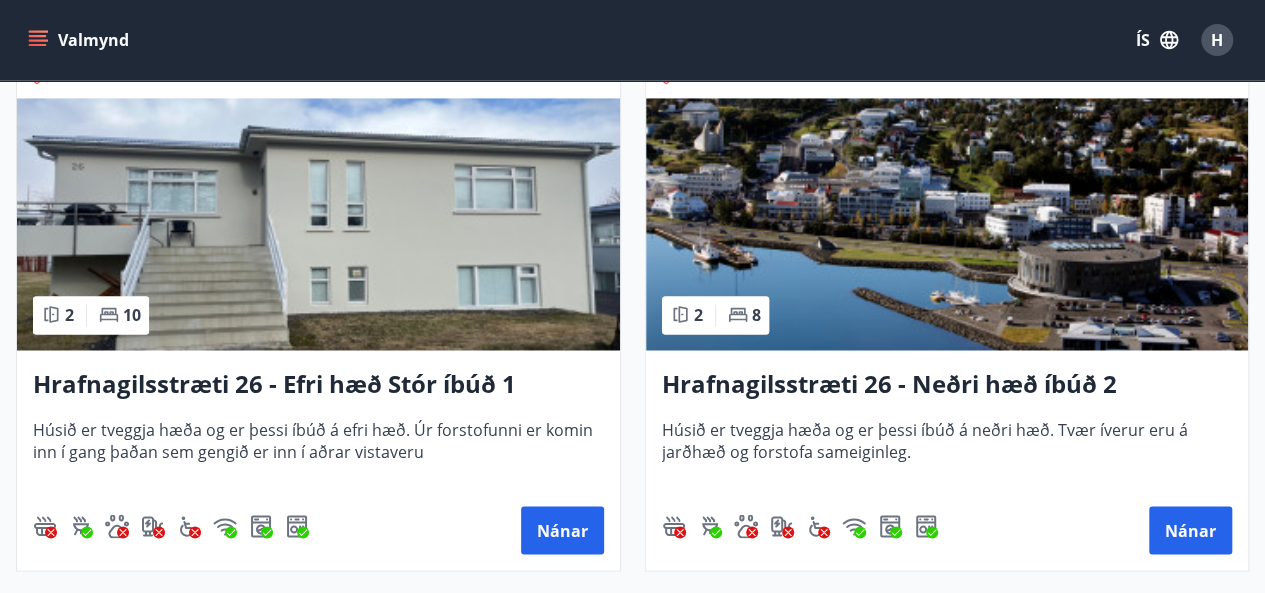 scroll, scrollTop: 1564, scrollLeft: 0, axis: vertical 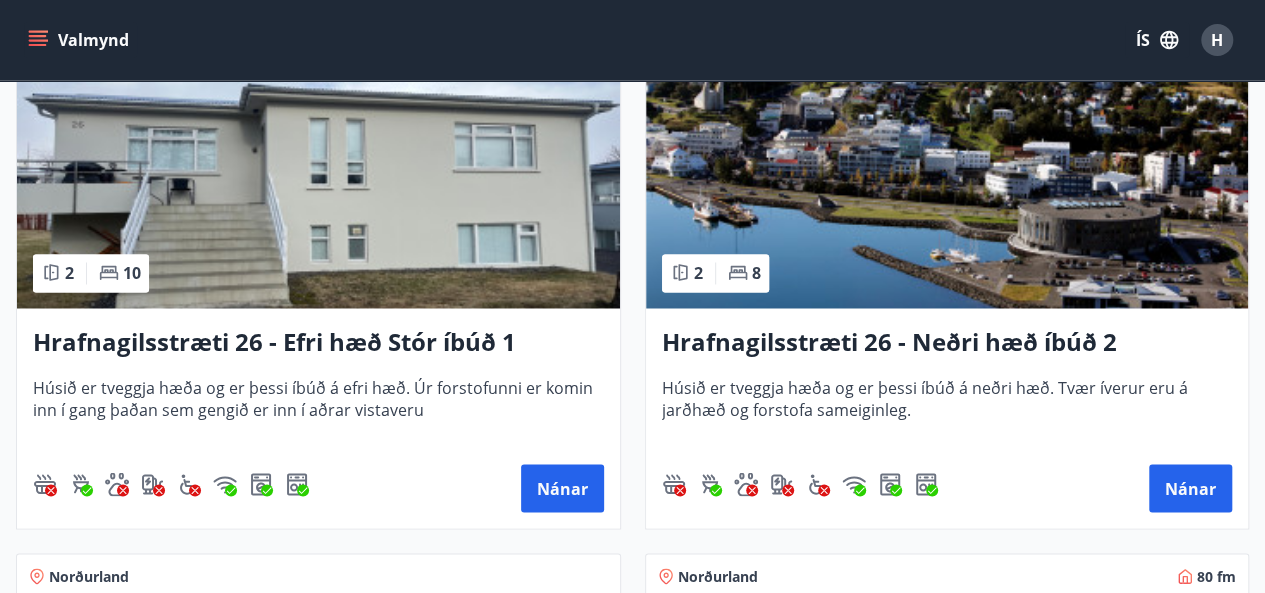 click on "Hrafnagilsstræti 26 - Neðri hæð íbúð 2" at bounding box center (947, 342) 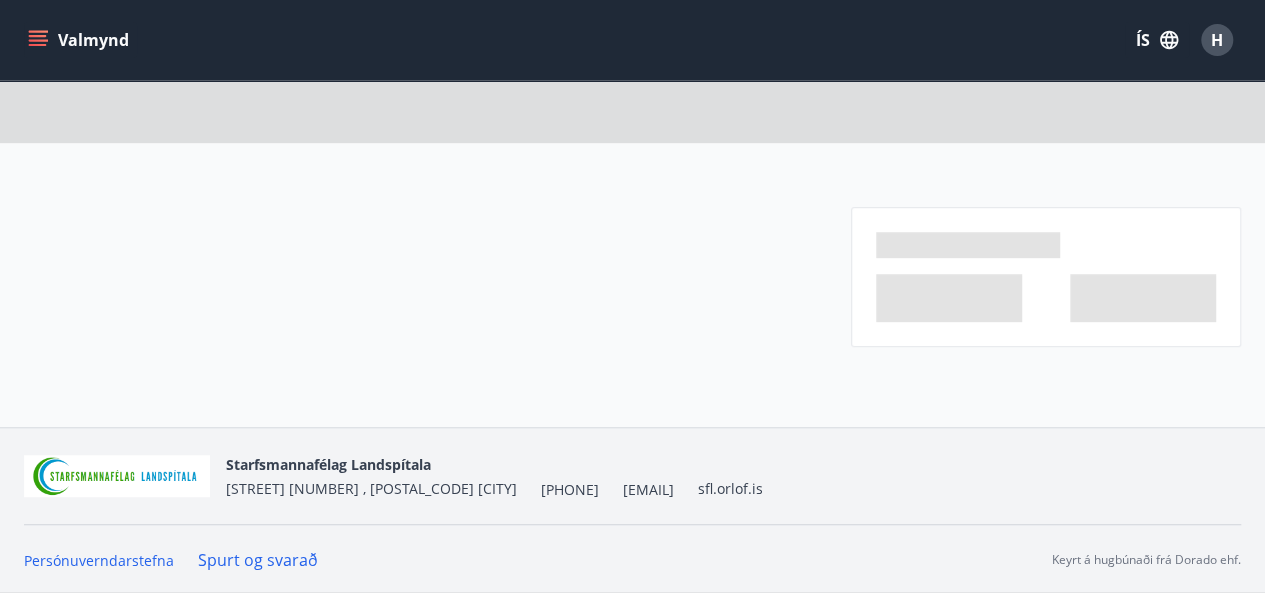 scroll, scrollTop: 0, scrollLeft: 0, axis: both 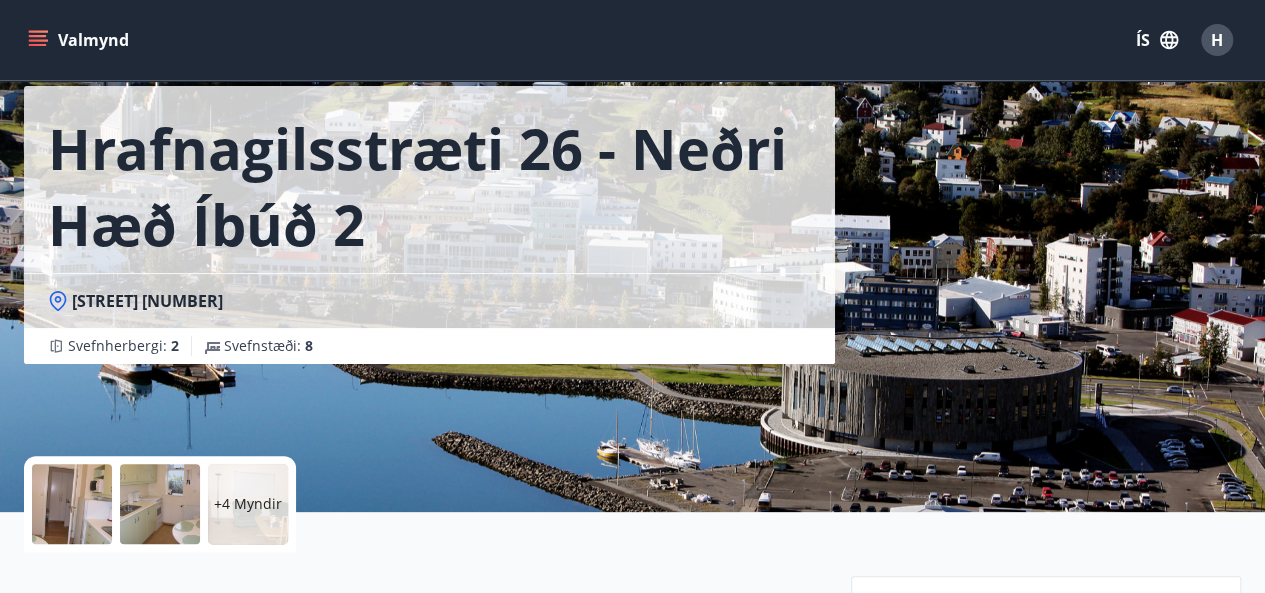 click at bounding box center (72, 504) 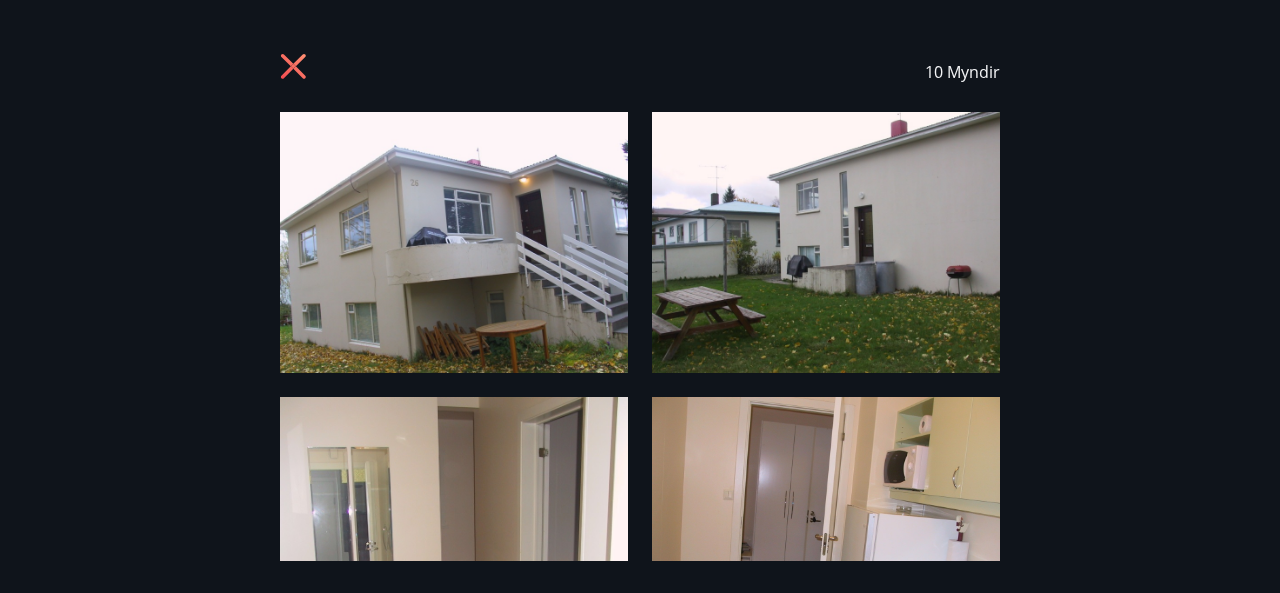 drag, startPoint x: 1063, startPoint y: 217, endPoint x: 1014, endPoint y: 340, distance: 132.40091 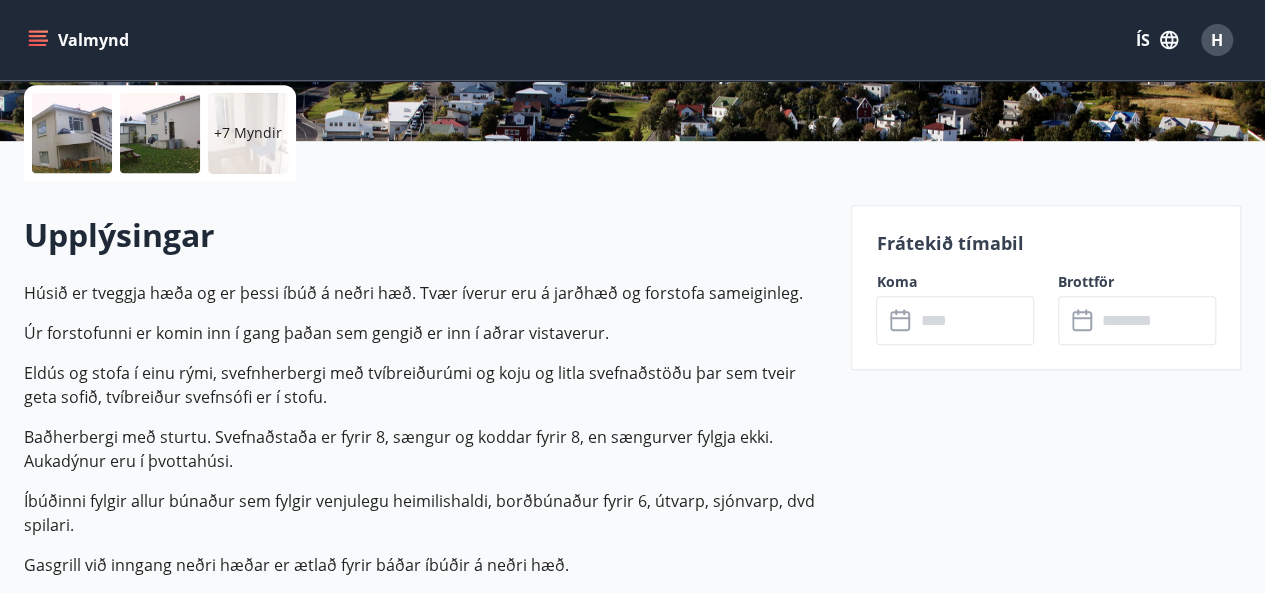 scroll, scrollTop: 464, scrollLeft: 0, axis: vertical 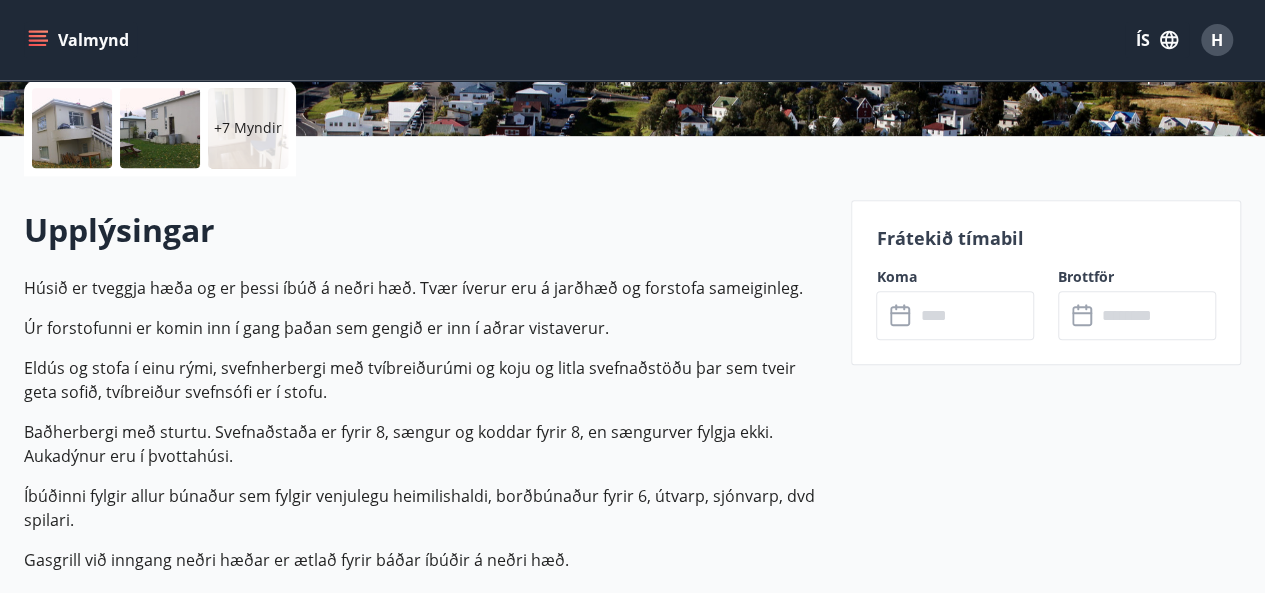 click on "+7 Myndir" at bounding box center [248, 128] 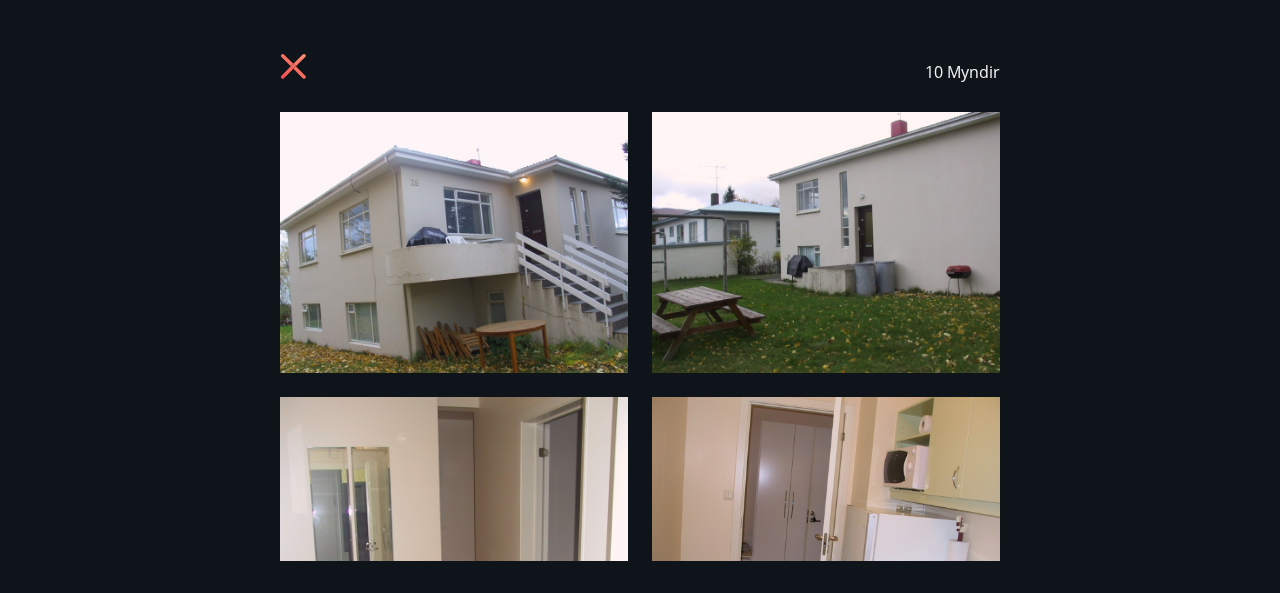 drag, startPoint x: 1020, startPoint y: 338, endPoint x: 1046, endPoint y: 196, distance: 144.36066 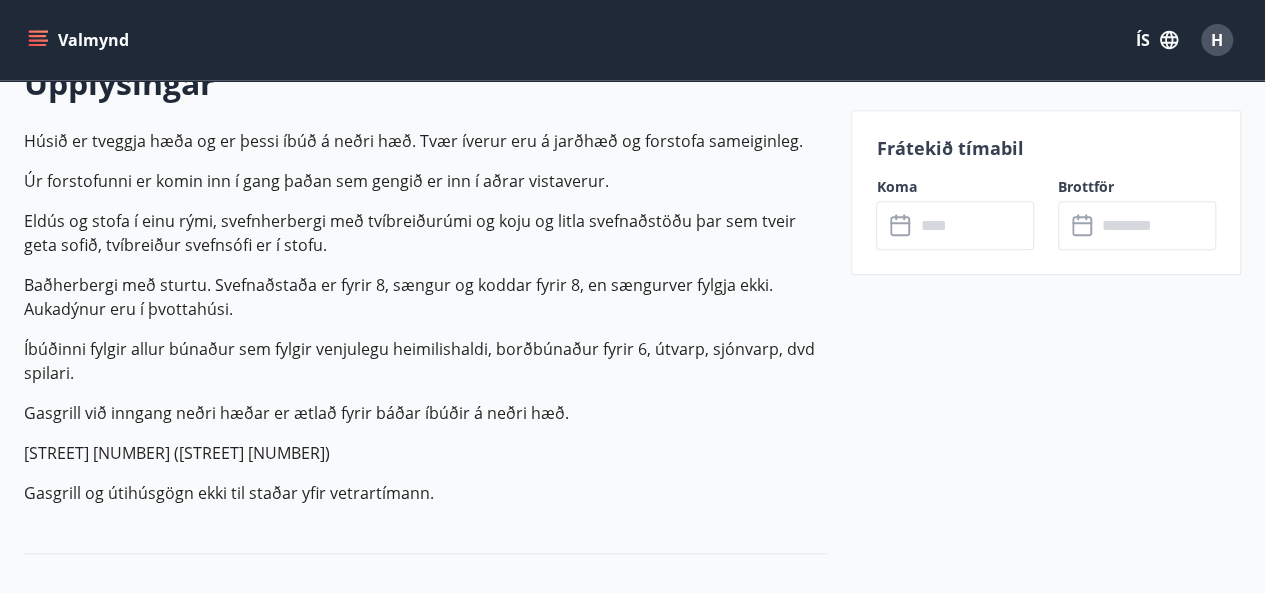 scroll, scrollTop: 621, scrollLeft: 0, axis: vertical 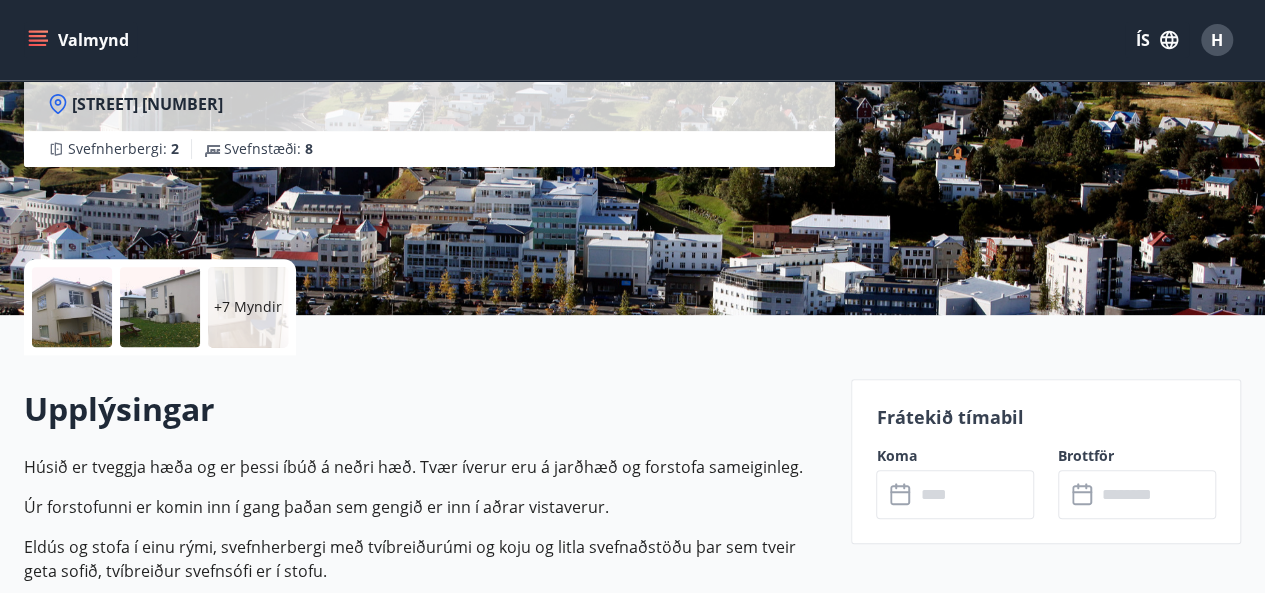 click on "+7 Myndir" at bounding box center (248, 307) 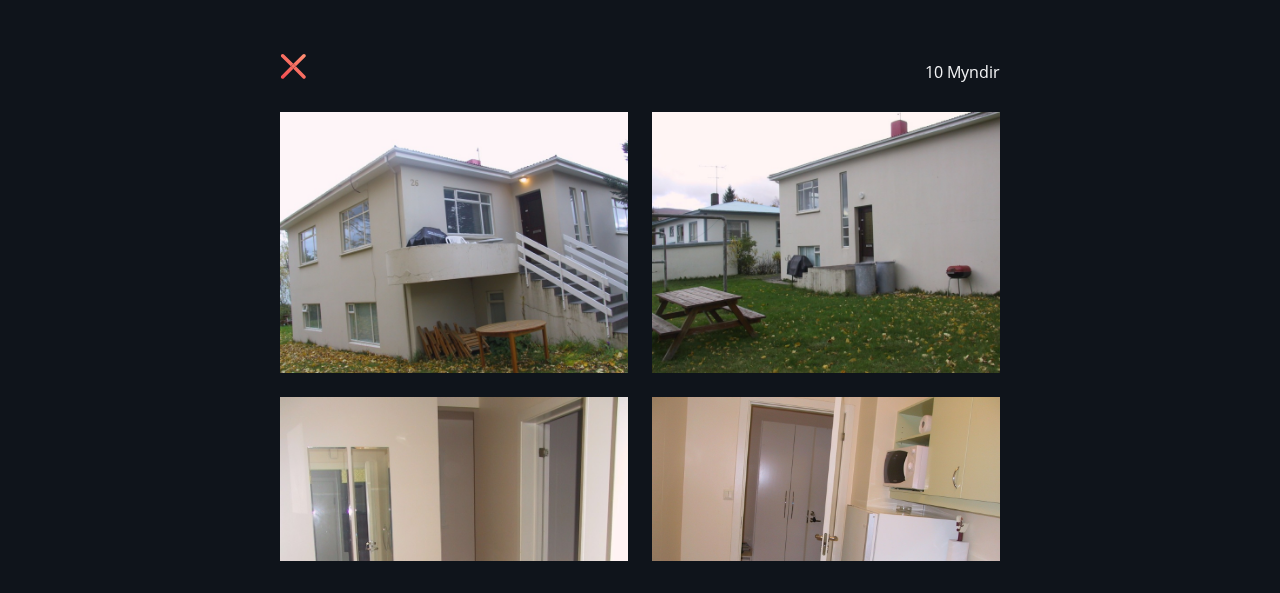 click at bounding box center [454, 242] 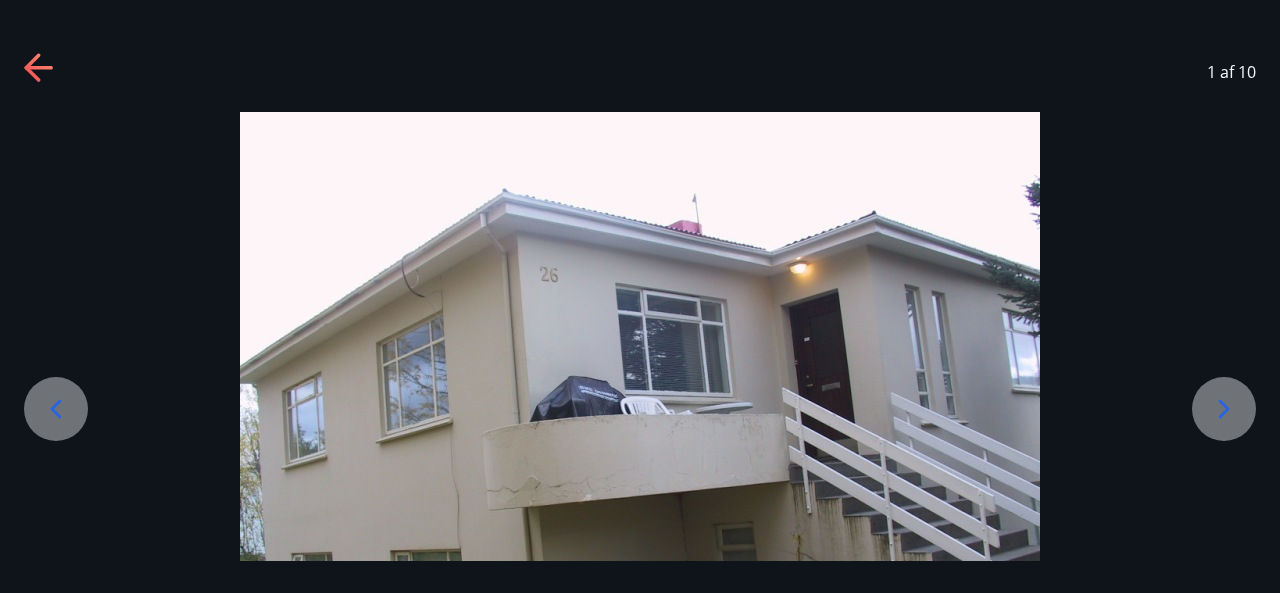 click 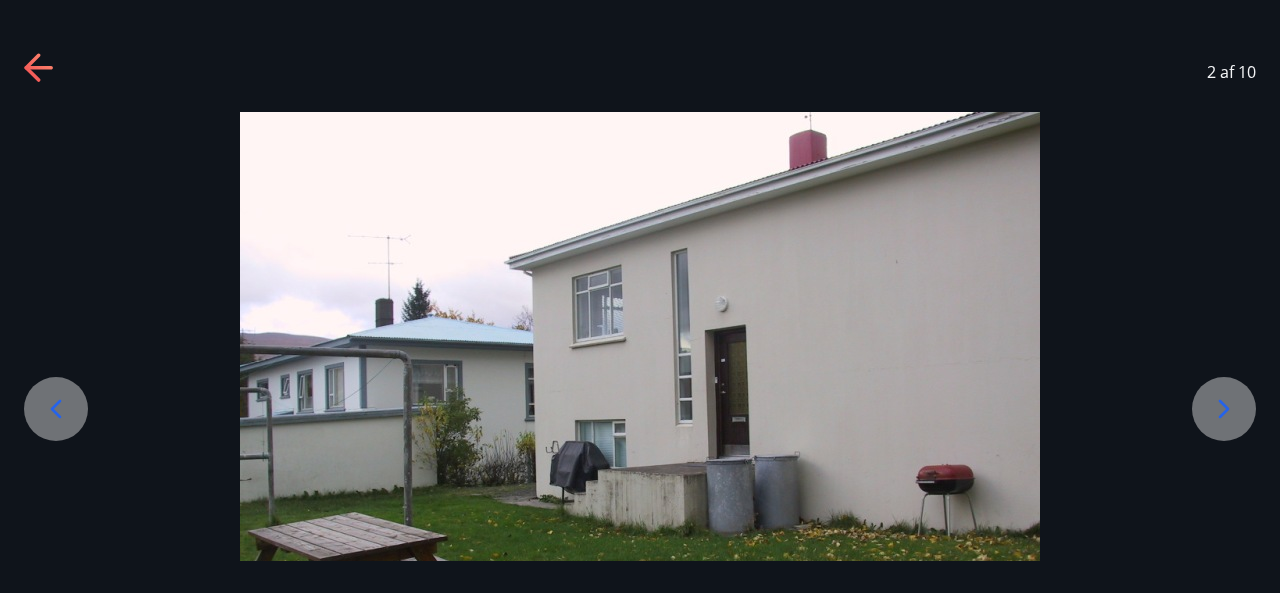 click 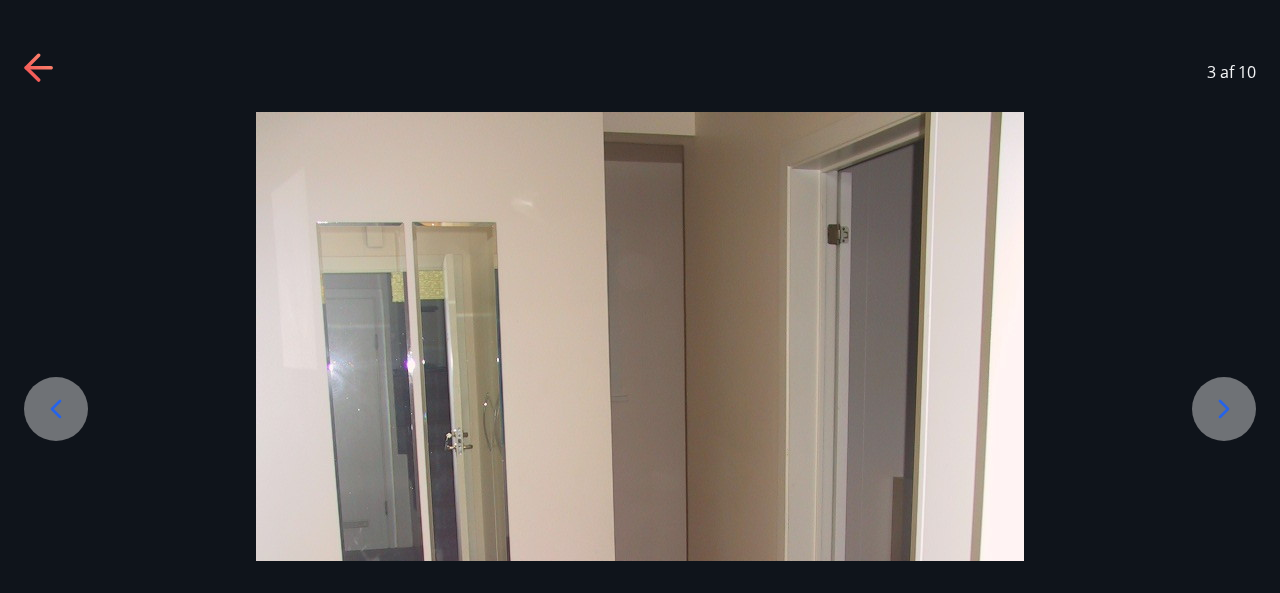 click 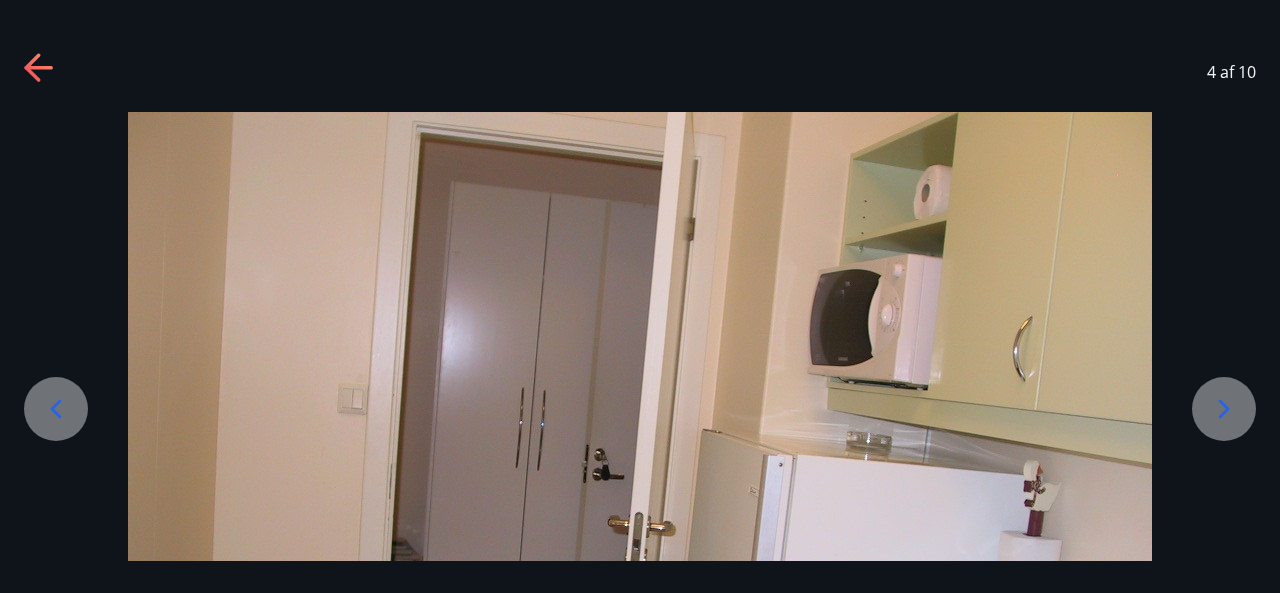 click 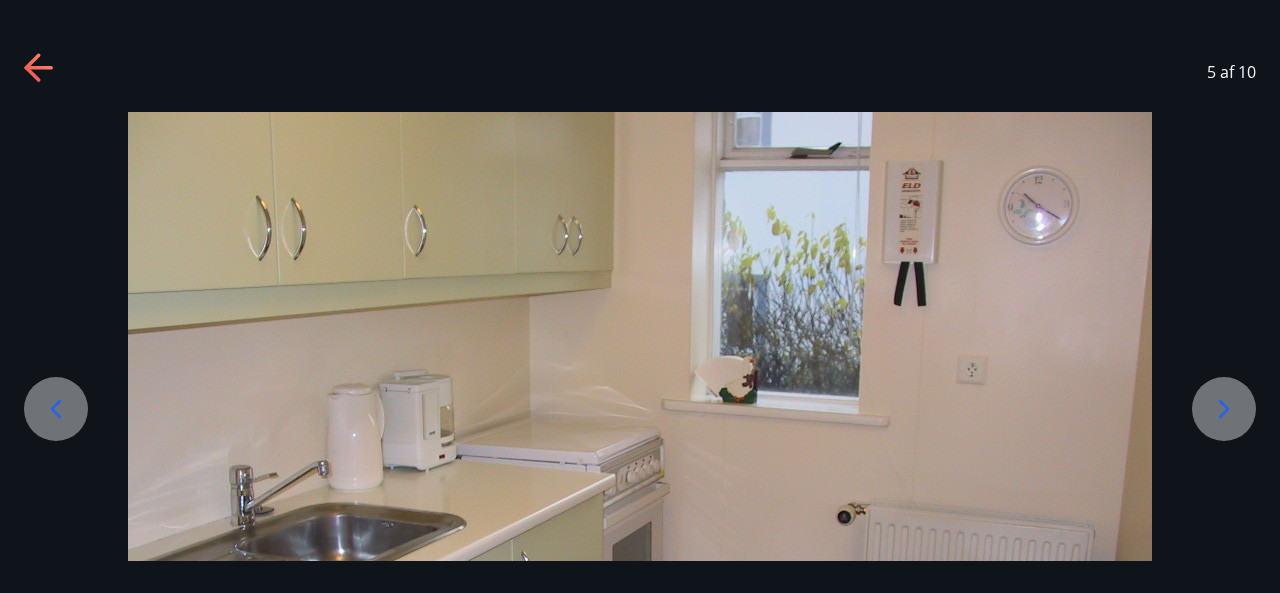click 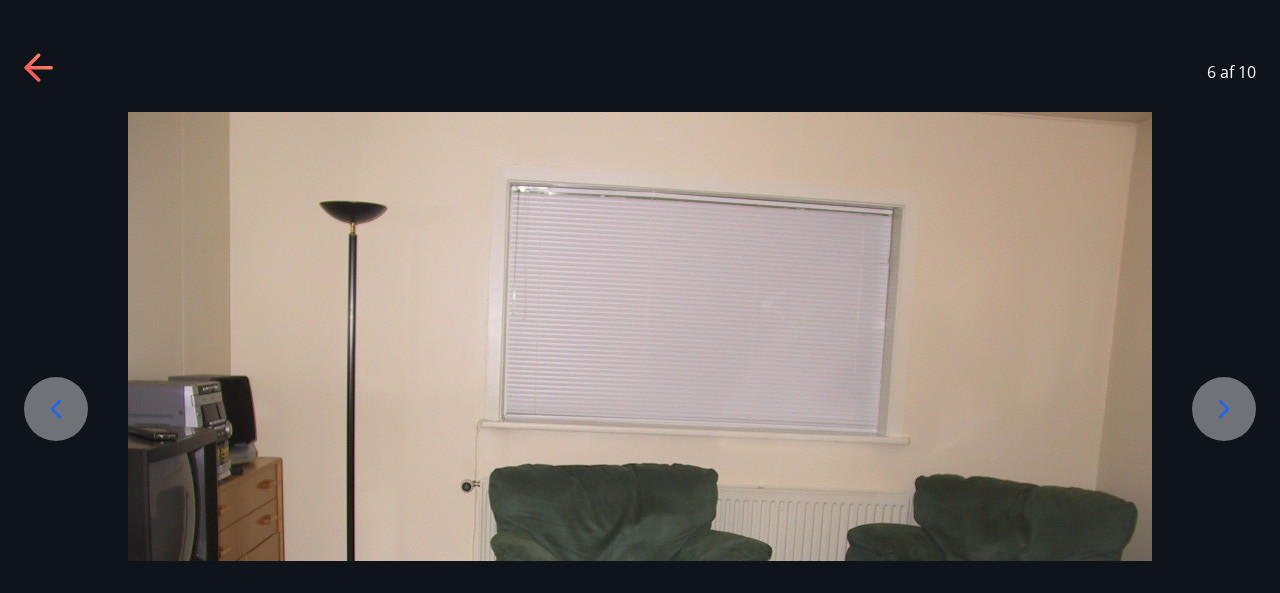 click 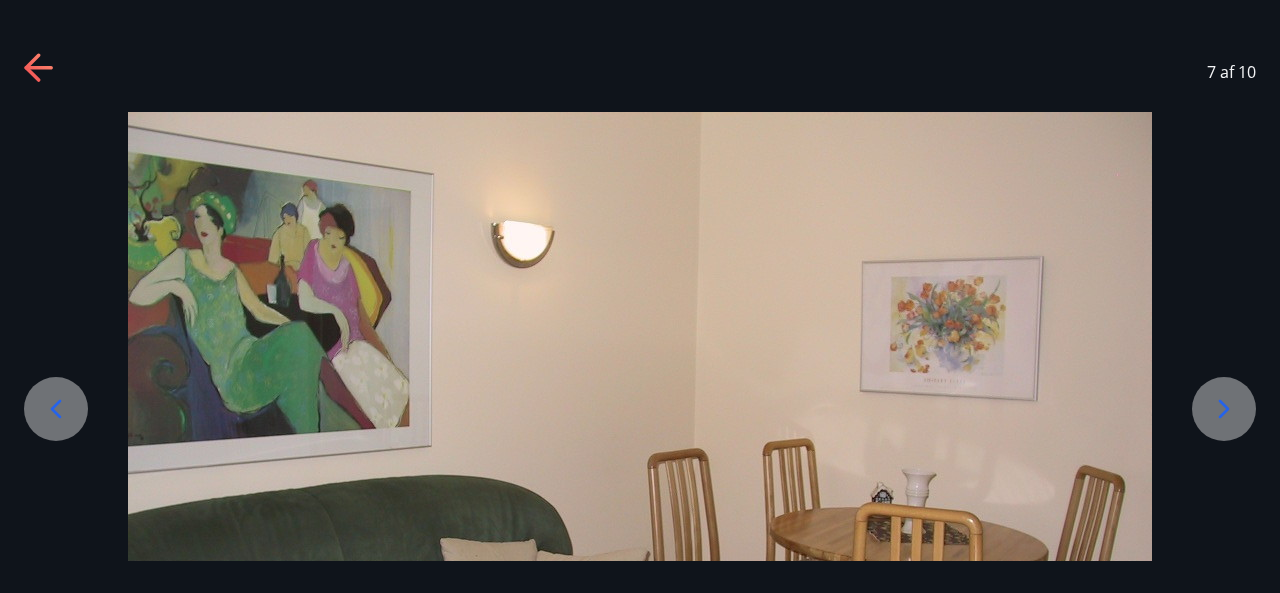 click 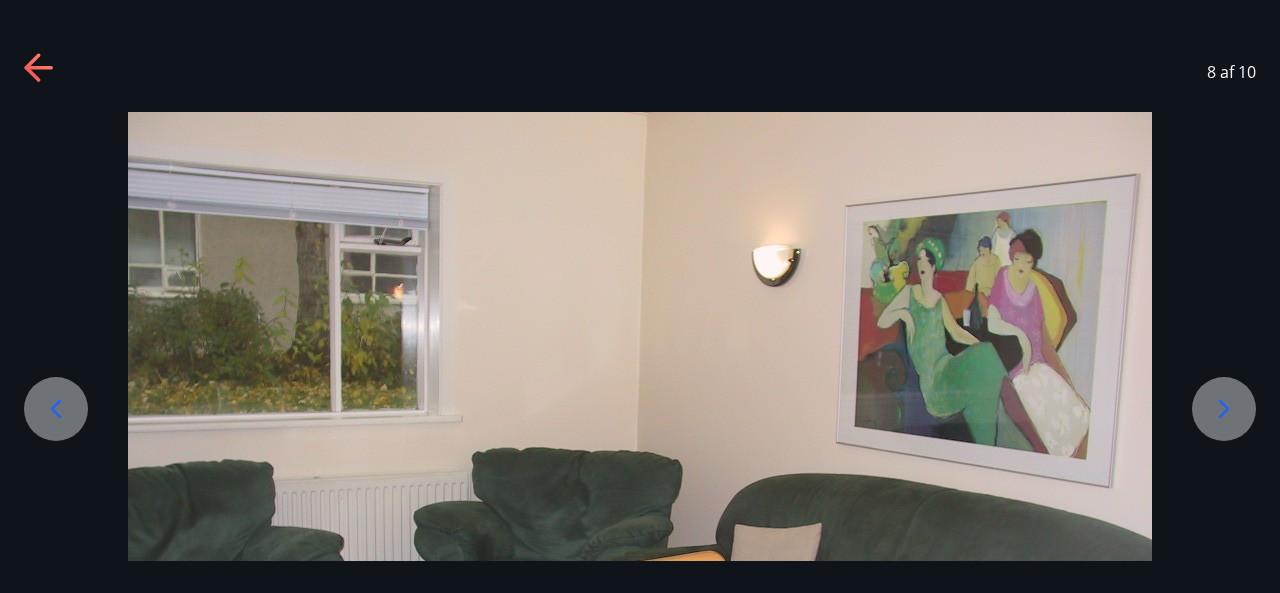 click 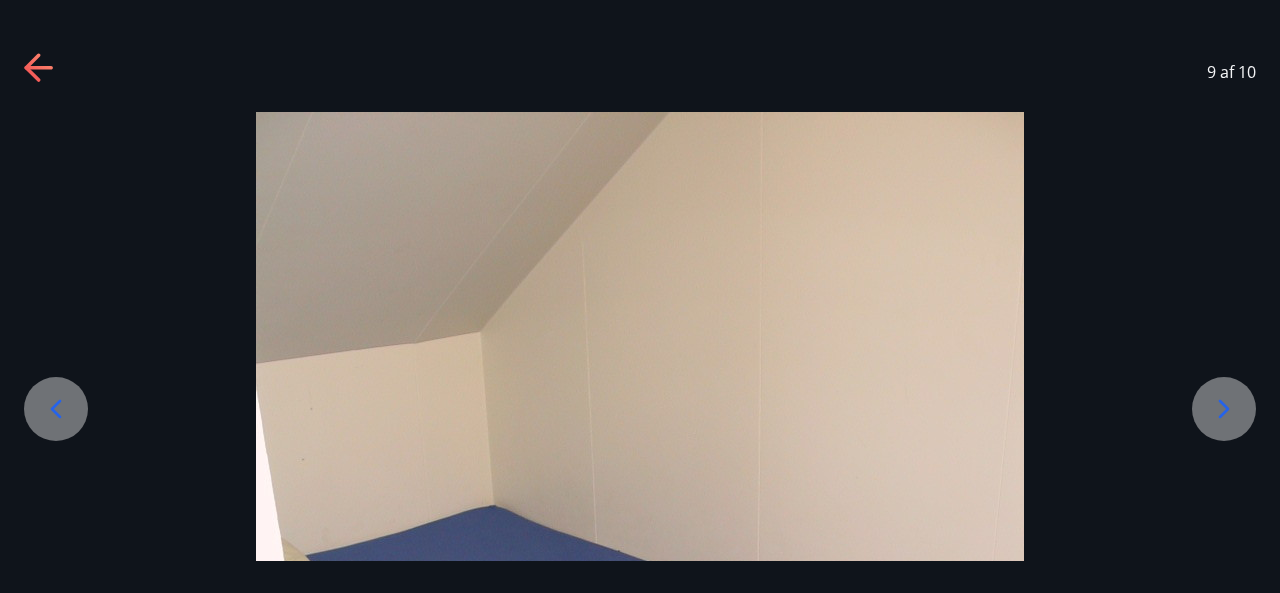 click at bounding box center (640, 624) 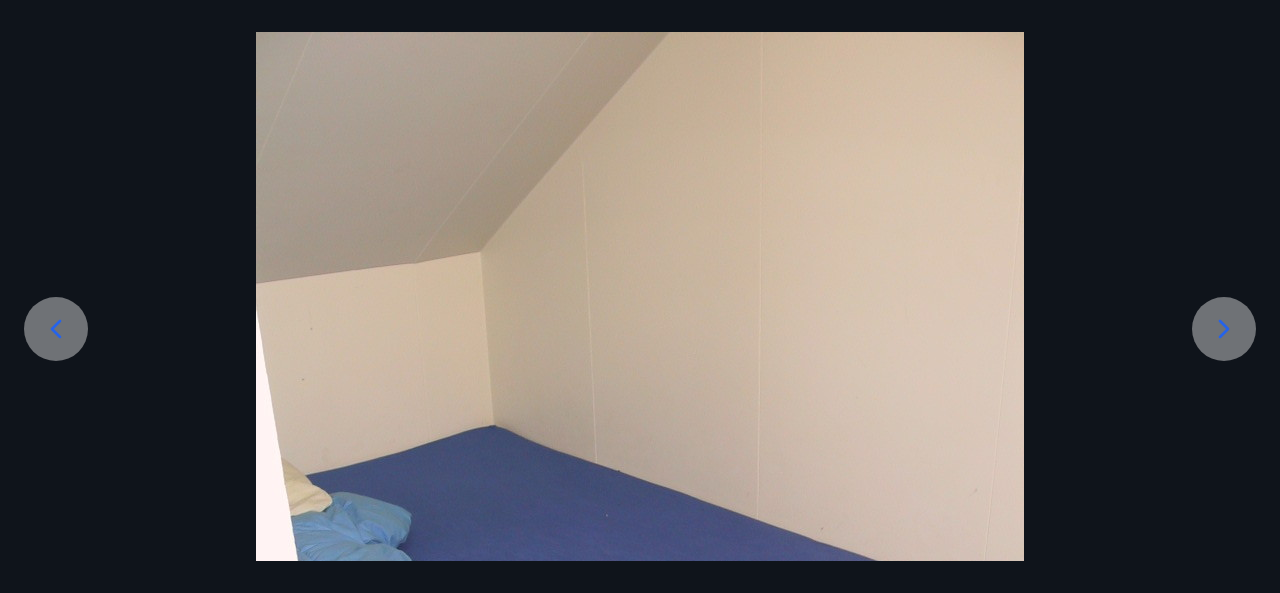 click at bounding box center [640, 544] 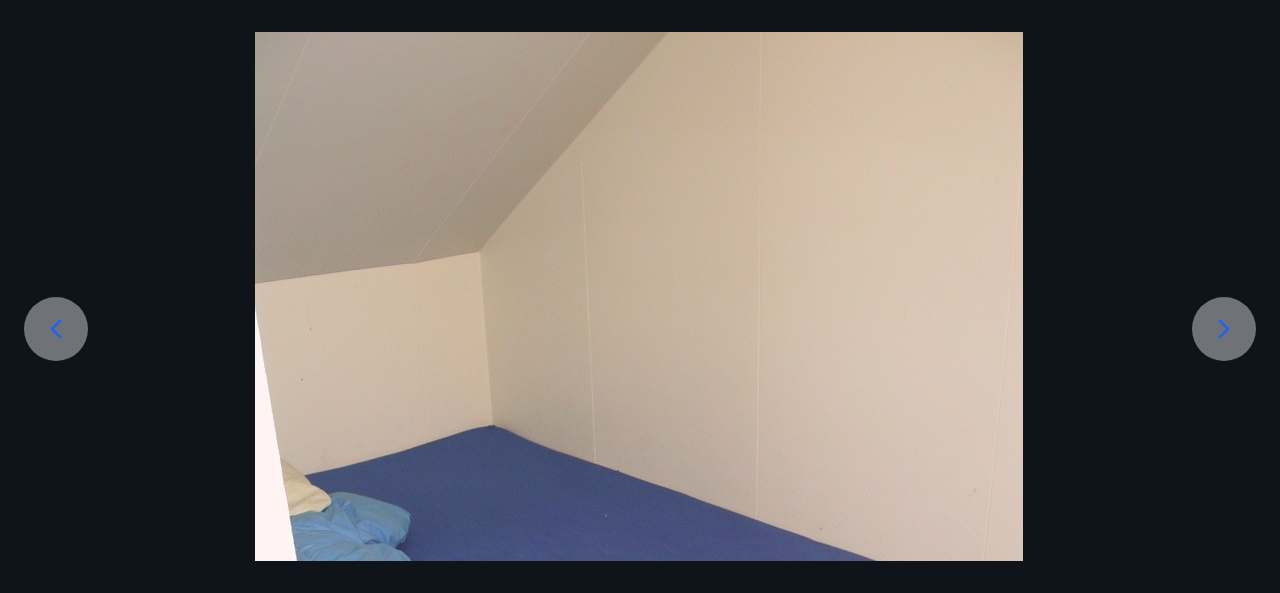drag, startPoint x: 890, startPoint y: 411, endPoint x: 910, endPoint y: 317, distance: 96.10411 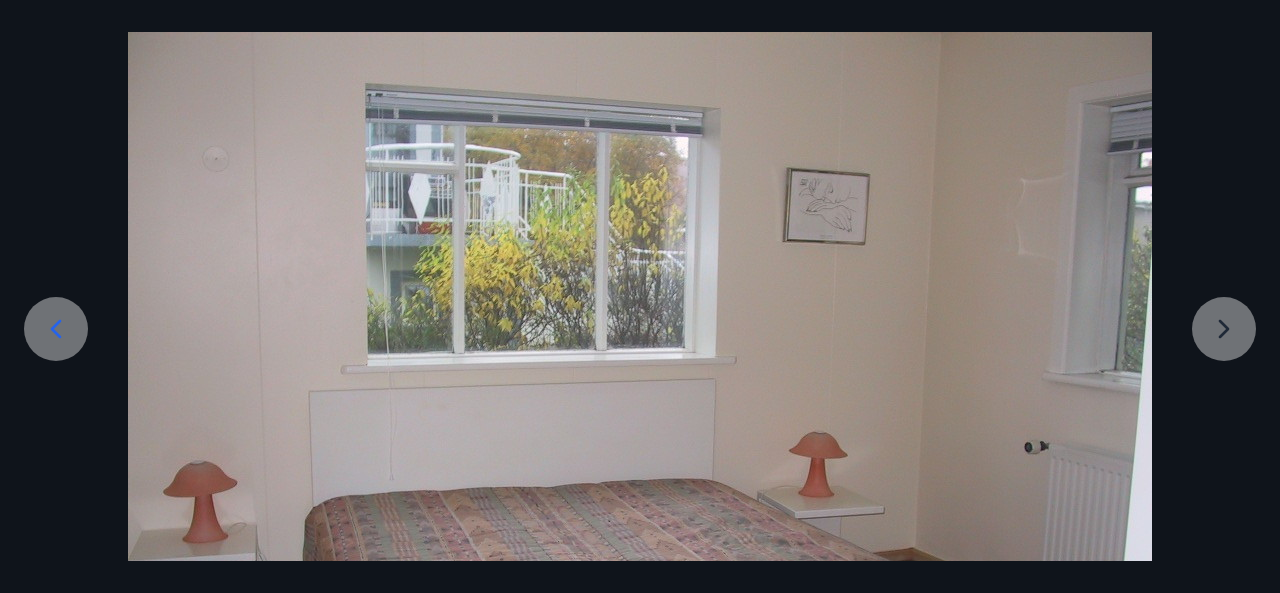 click at bounding box center [640, 416] 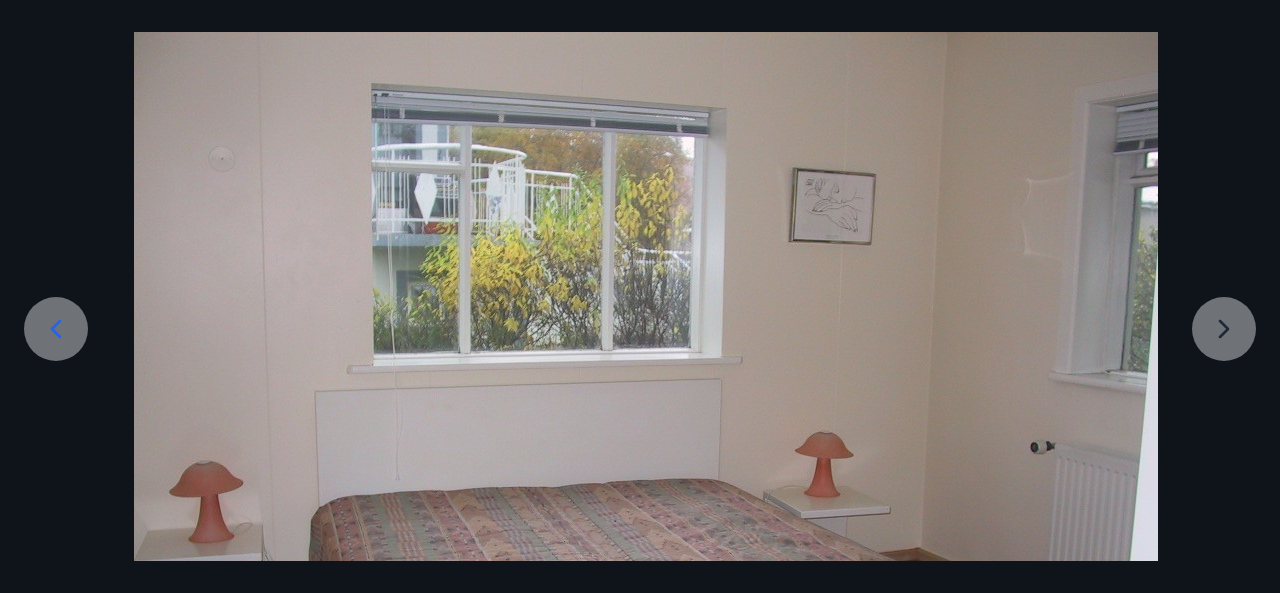 drag, startPoint x: 1214, startPoint y: 343, endPoint x: 1122, endPoint y: 346, distance: 92.0489 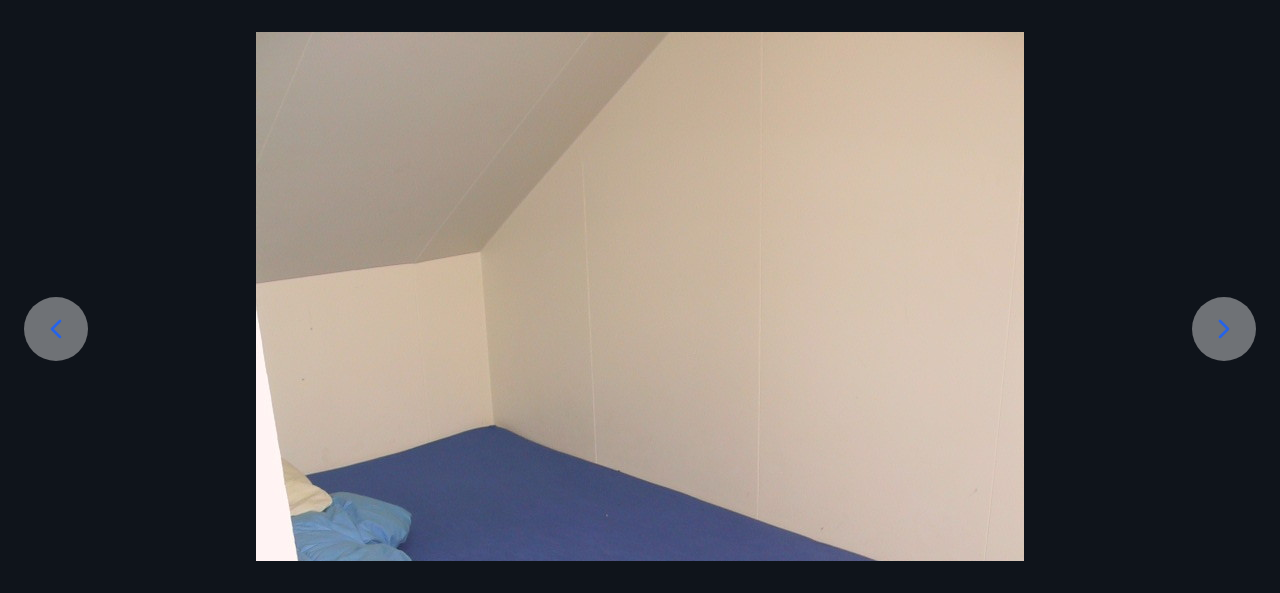 click 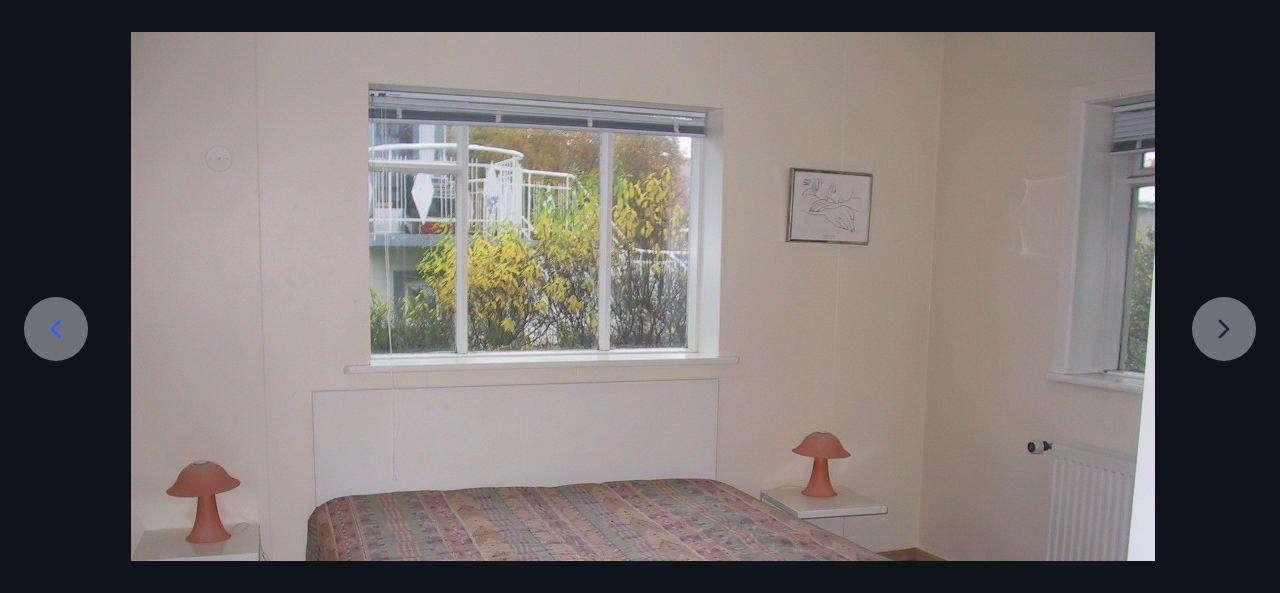 click at bounding box center [643, 416] 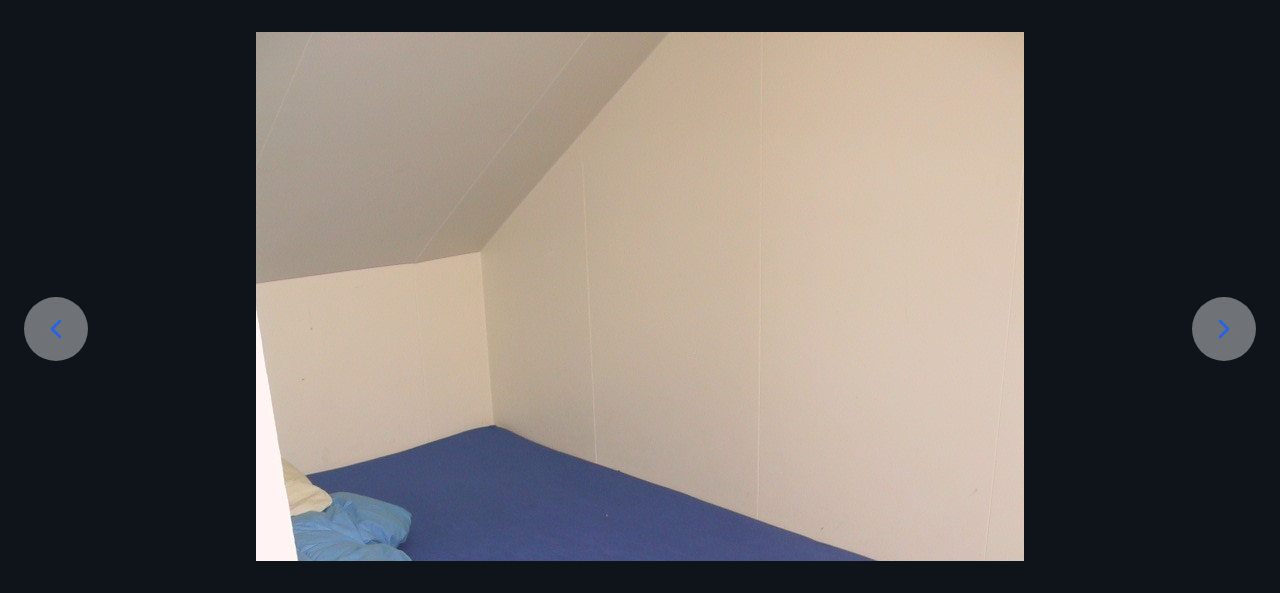 click 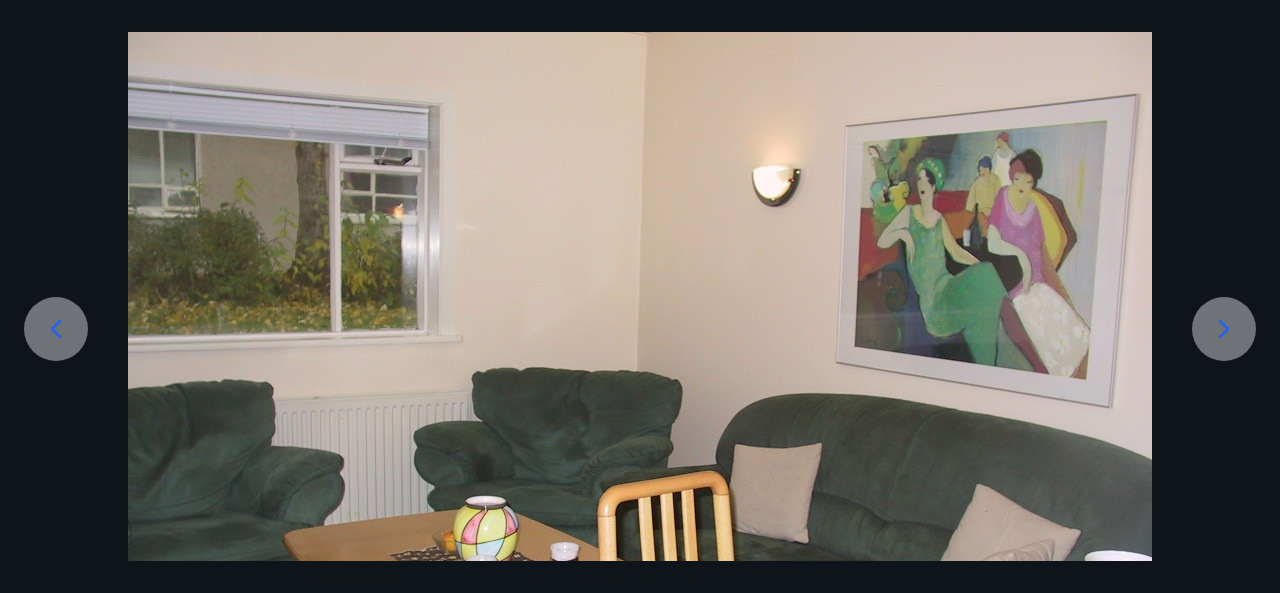 click 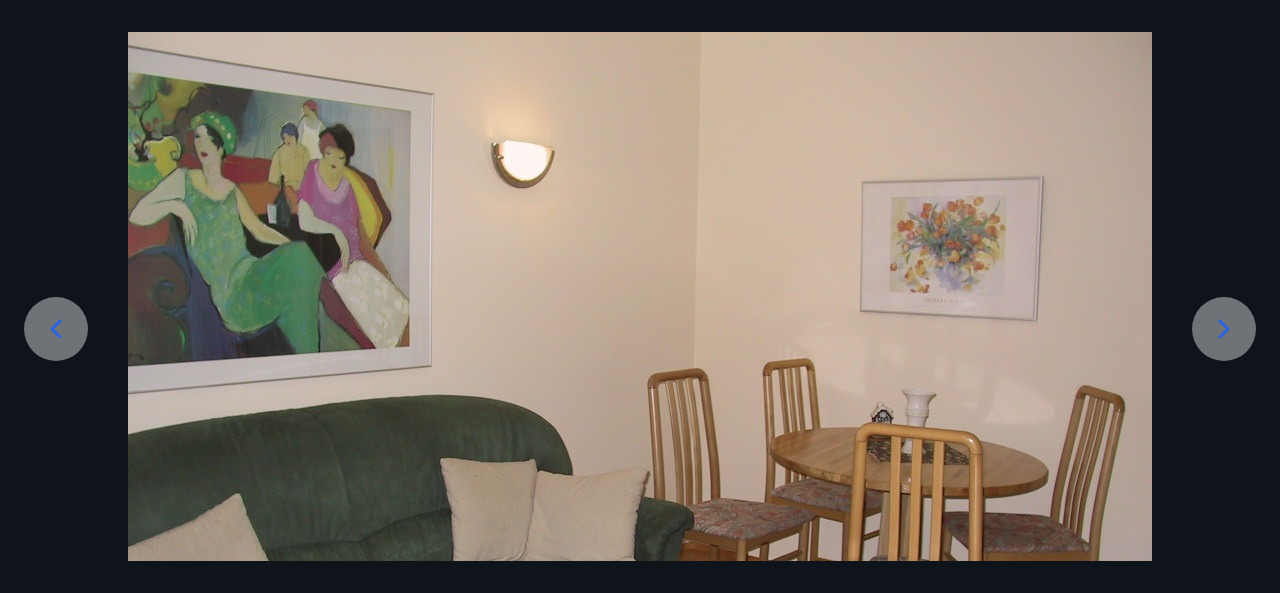 click 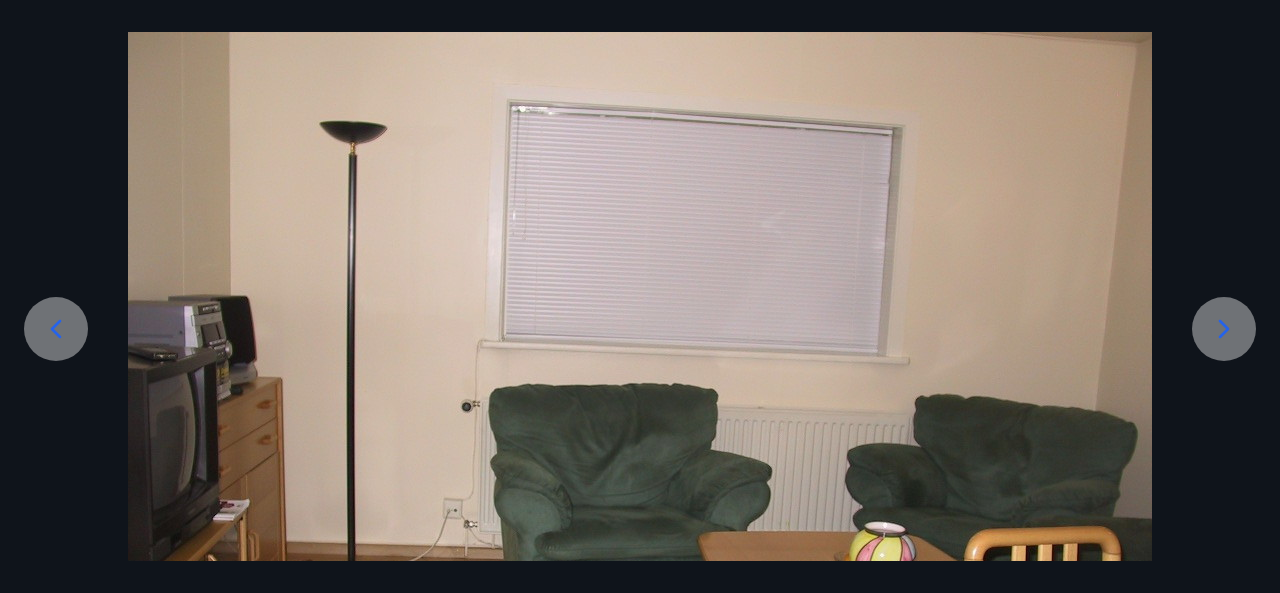 click 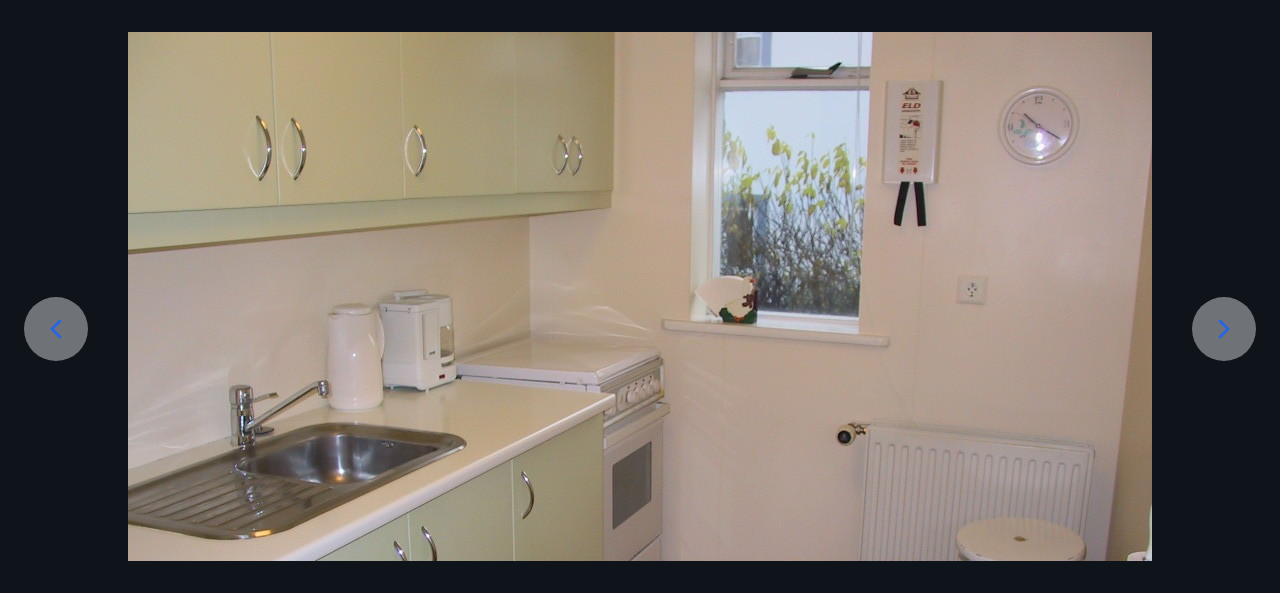 click 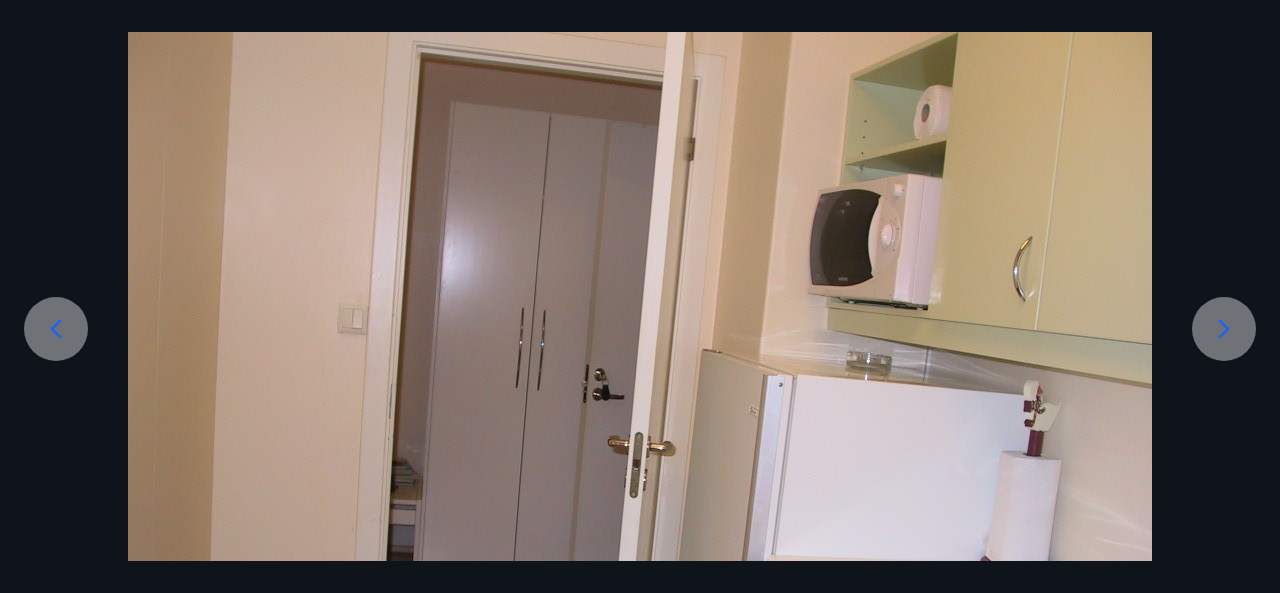 click 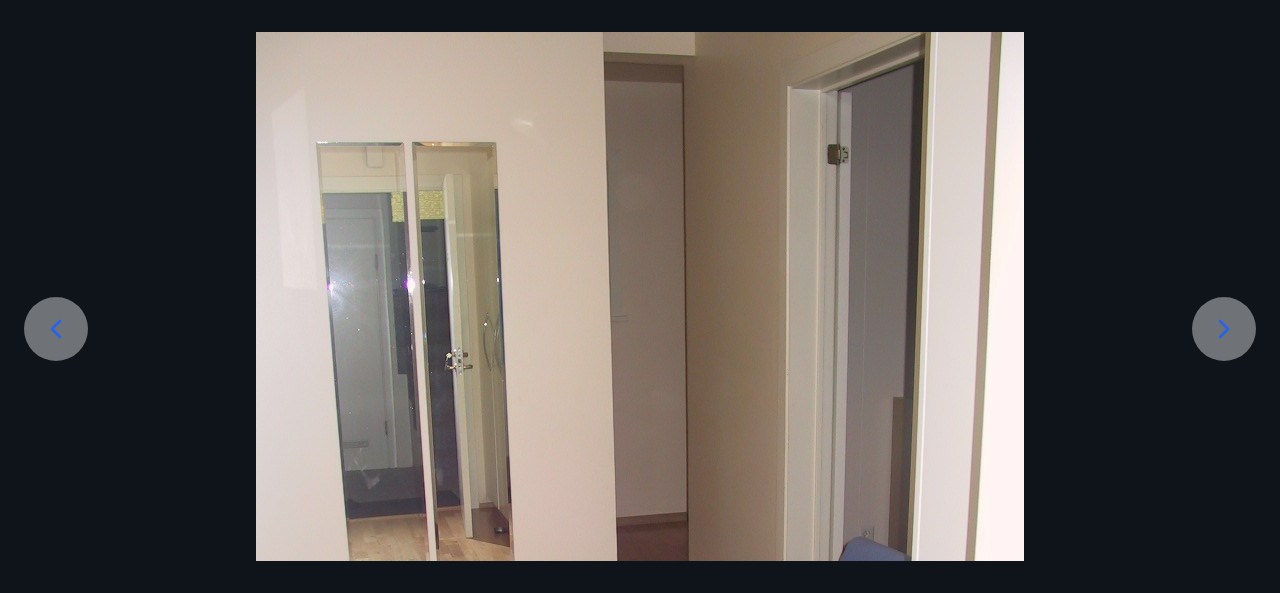 click 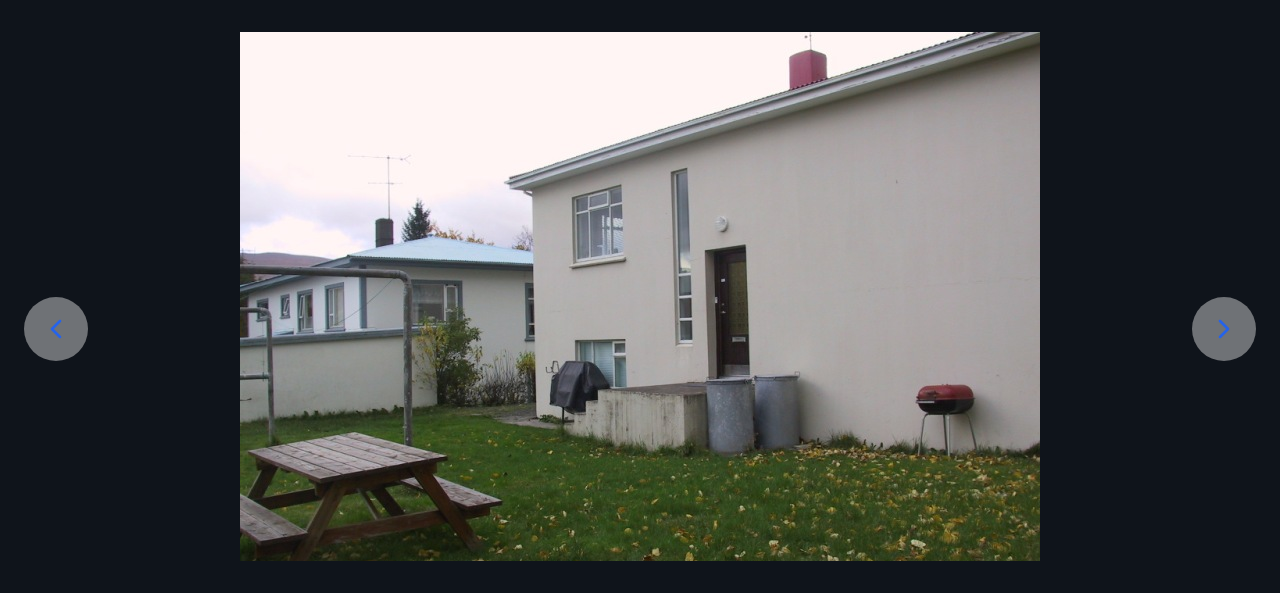 click 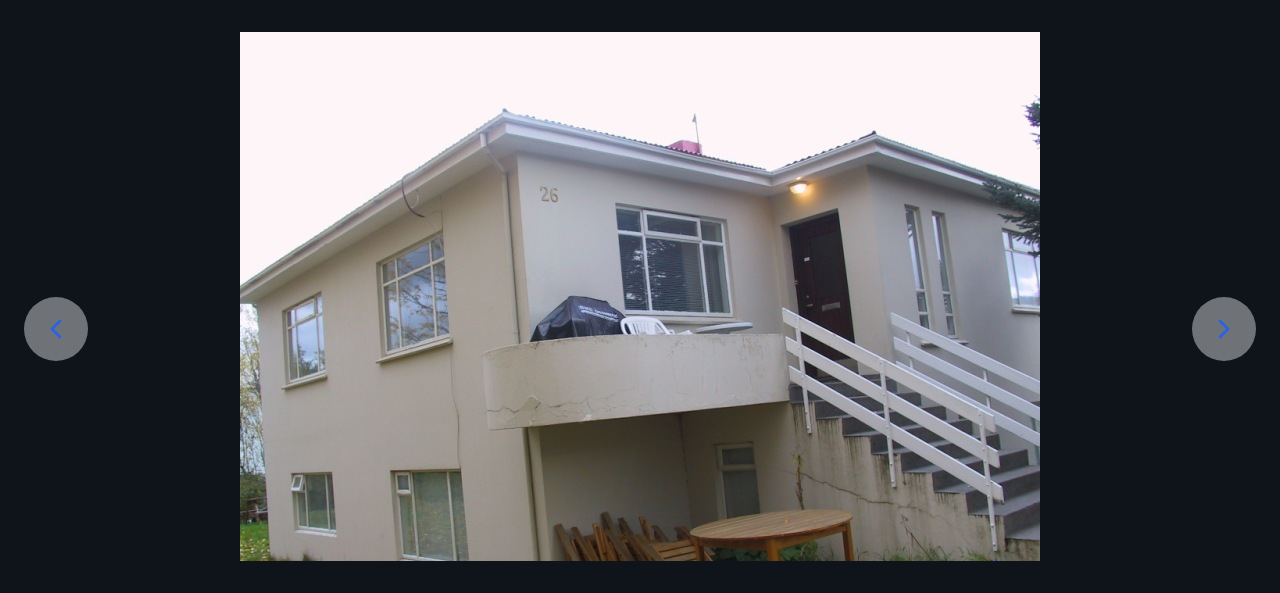 click 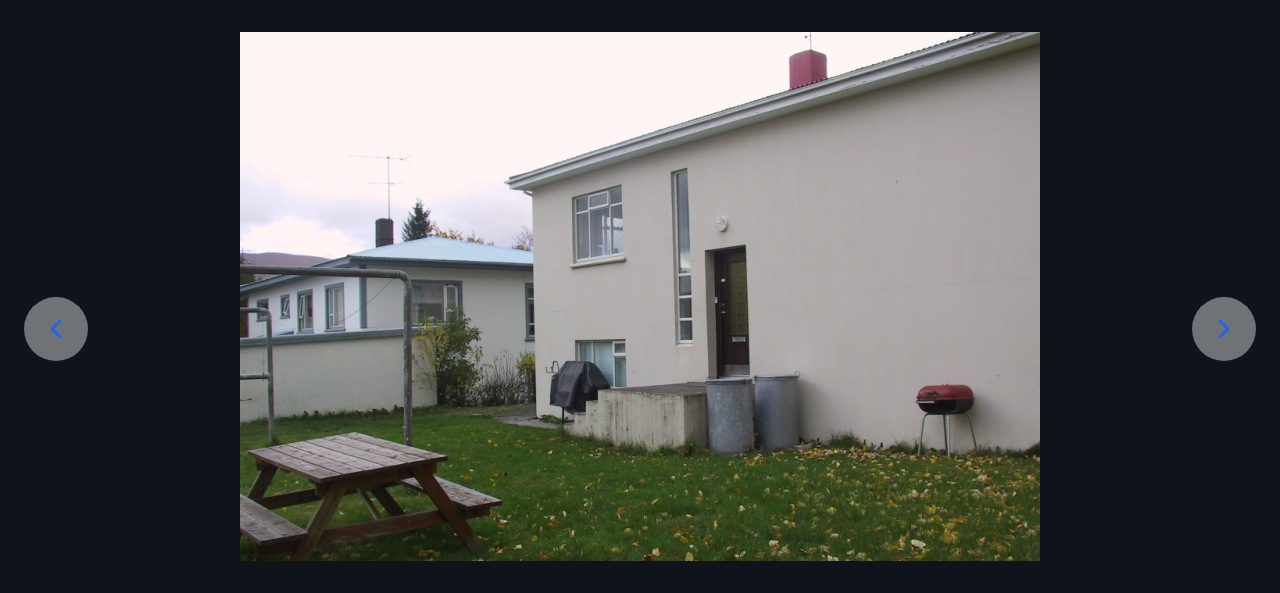 click 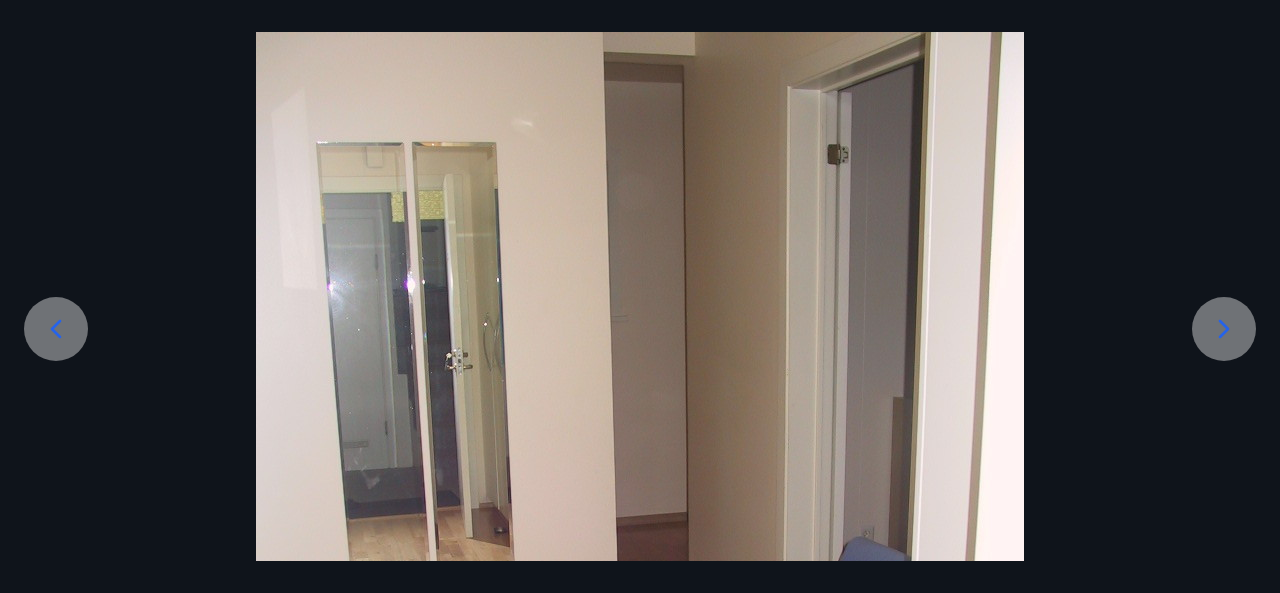 click 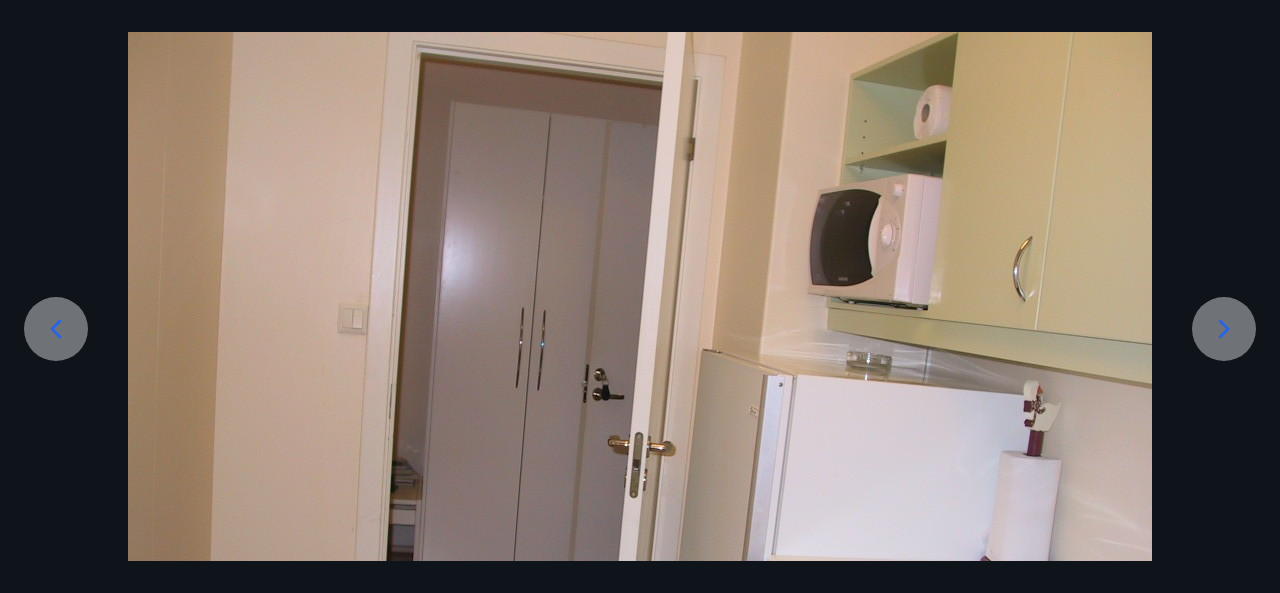 click 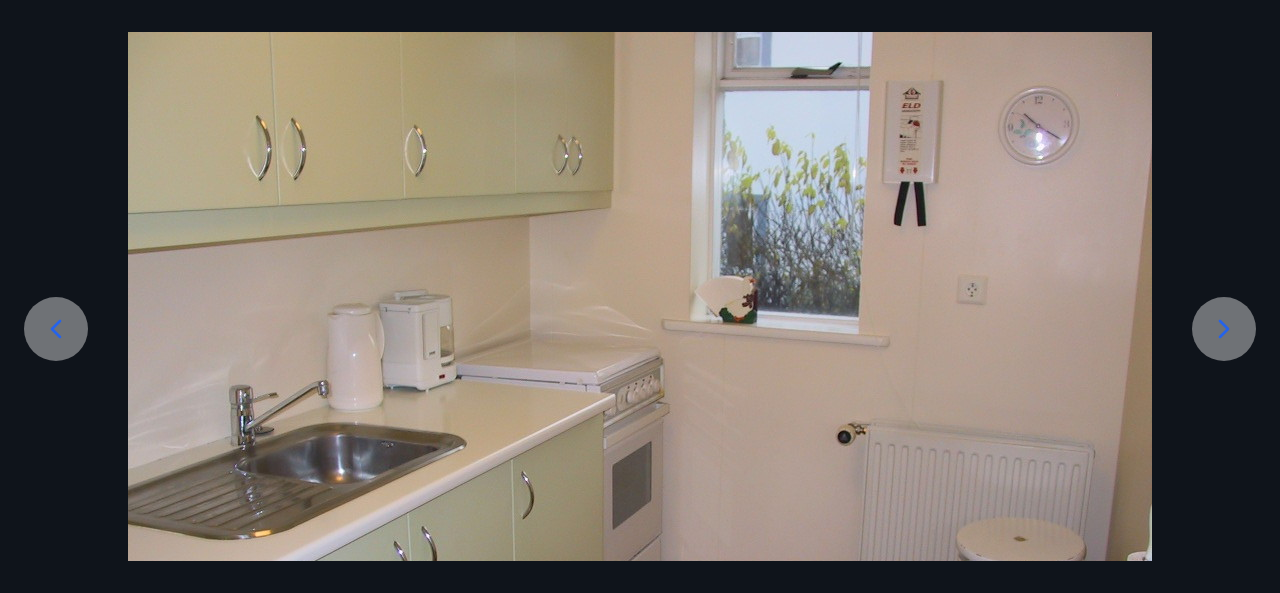 click 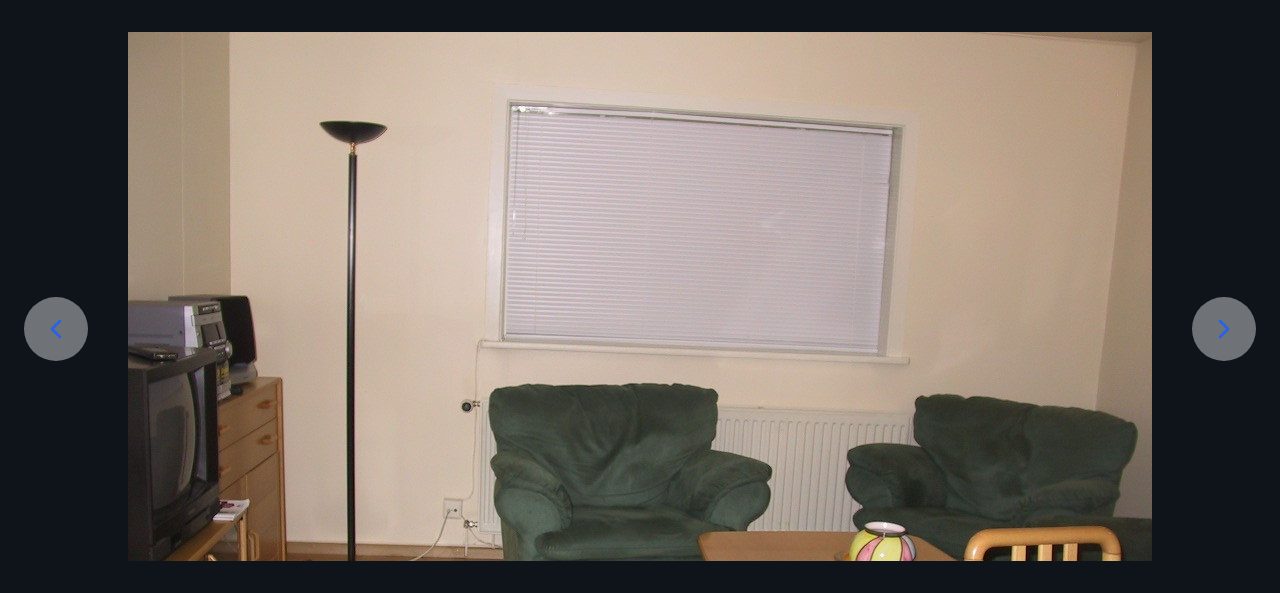 click 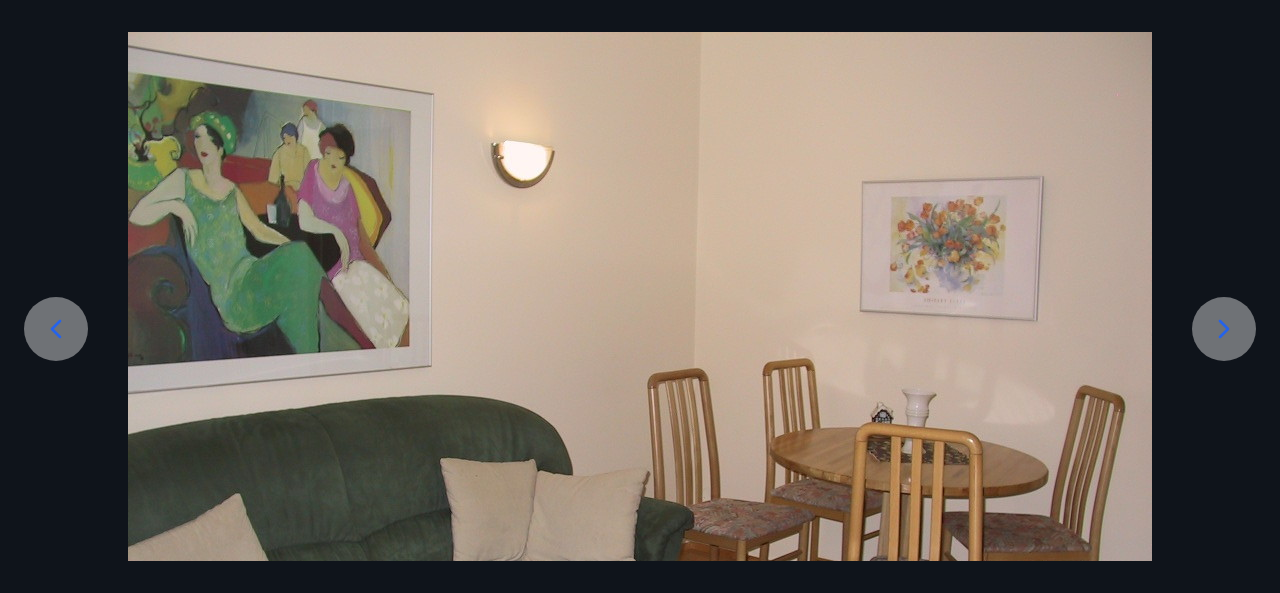 click 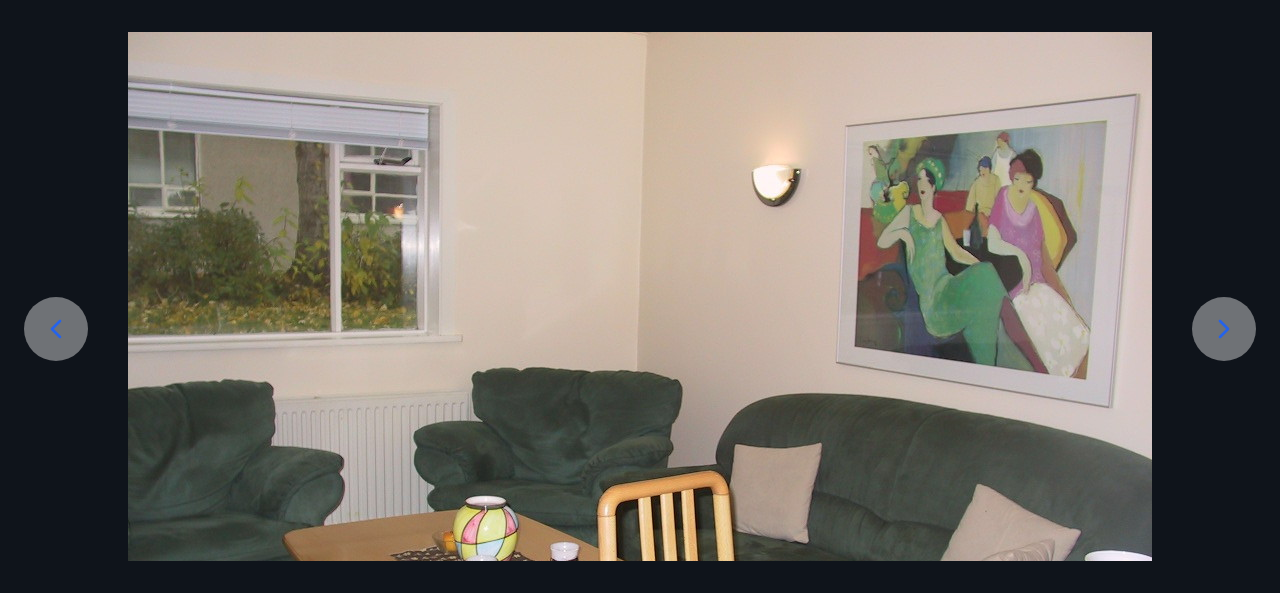 click 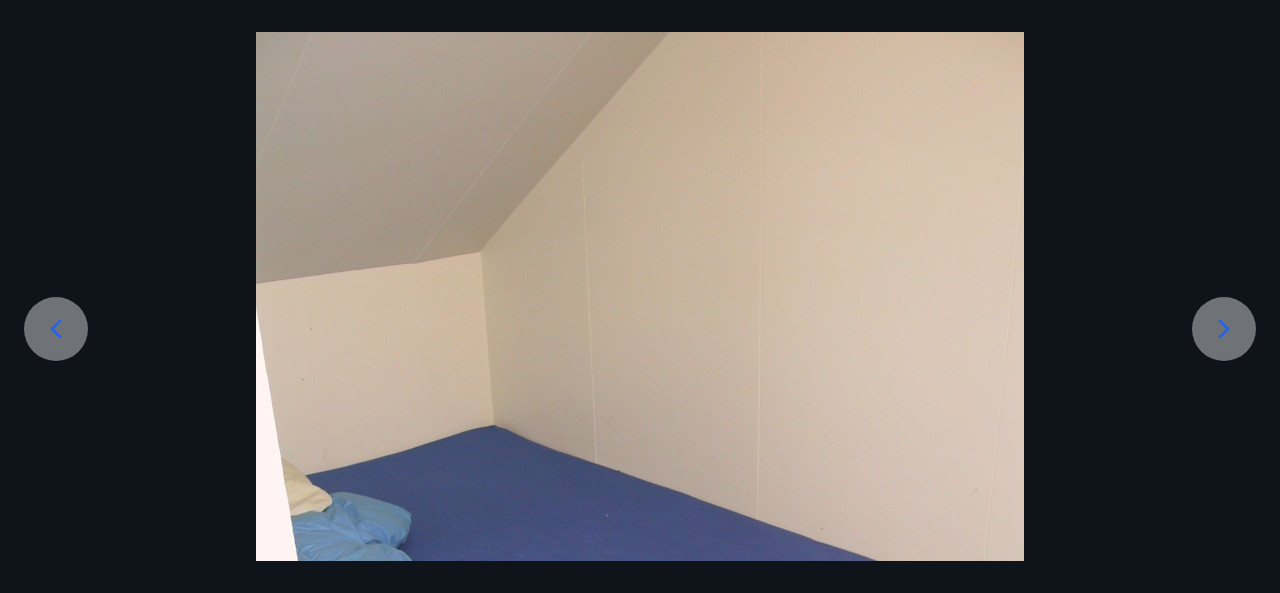 click 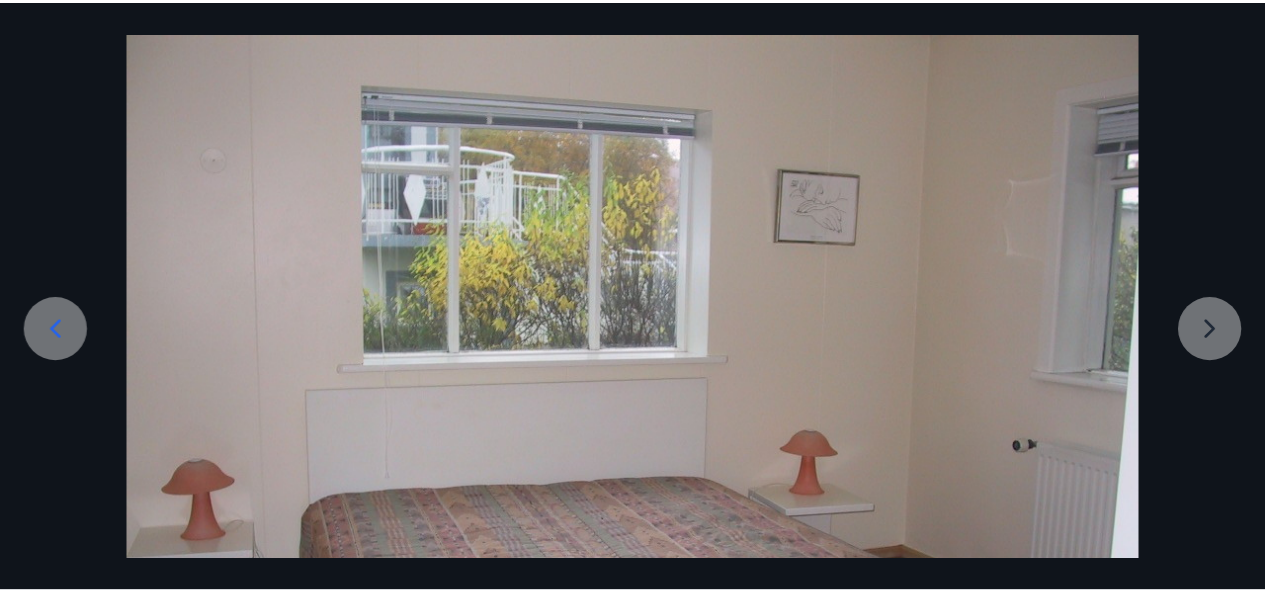 scroll, scrollTop: 0, scrollLeft: 0, axis: both 